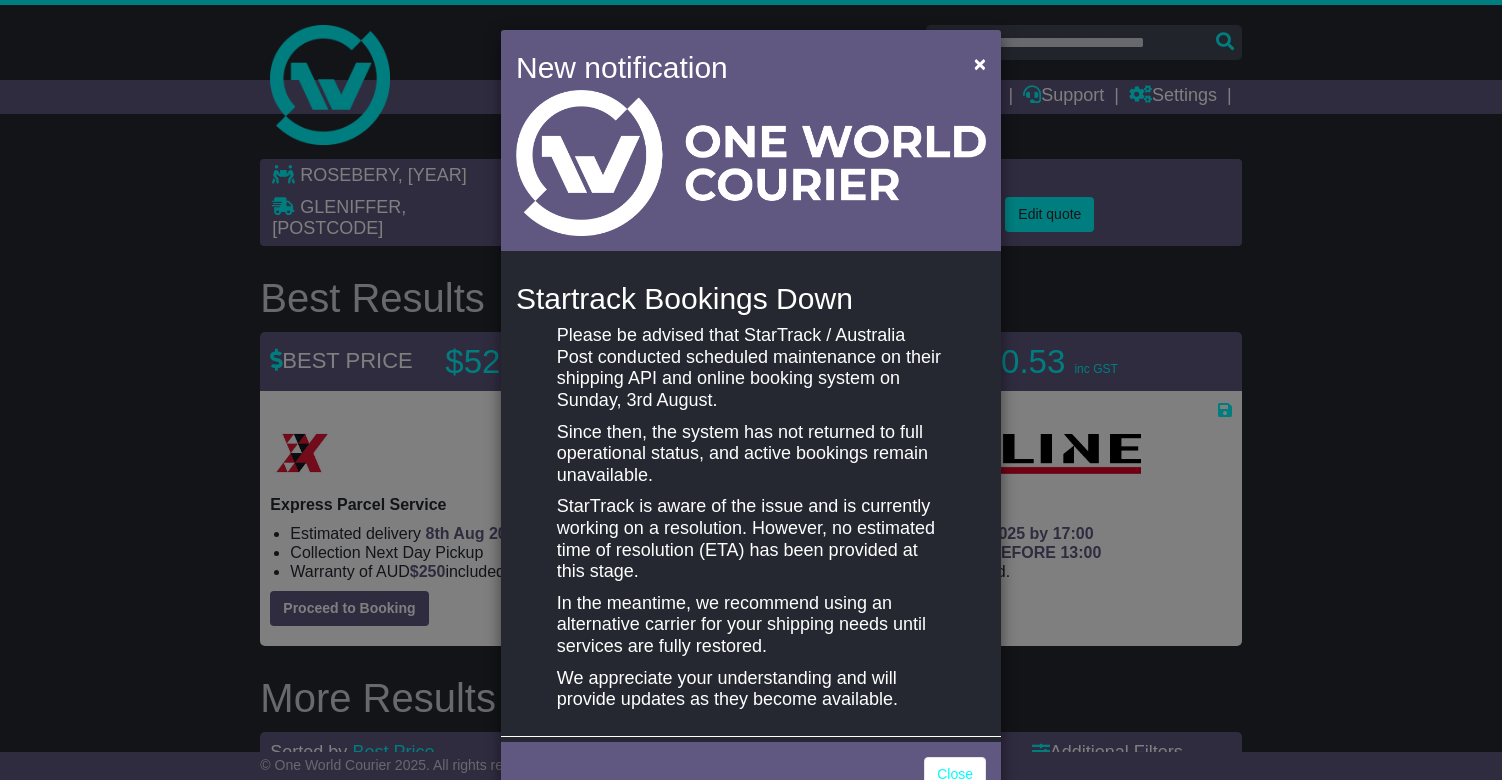 scroll, scrollTop: 0, scrollLeft: 0, axis: both 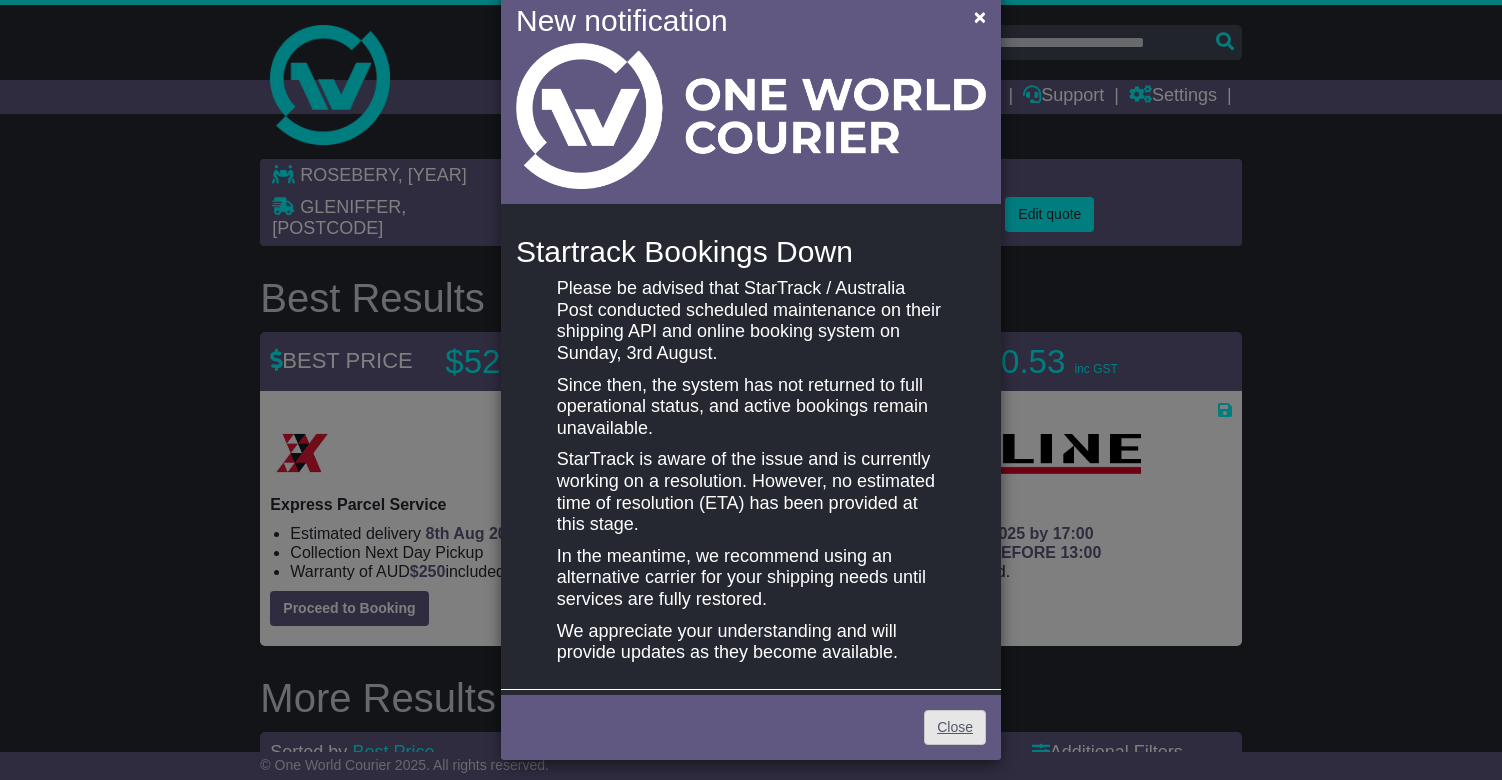 click on "Close" at bounding box center [955, 727] 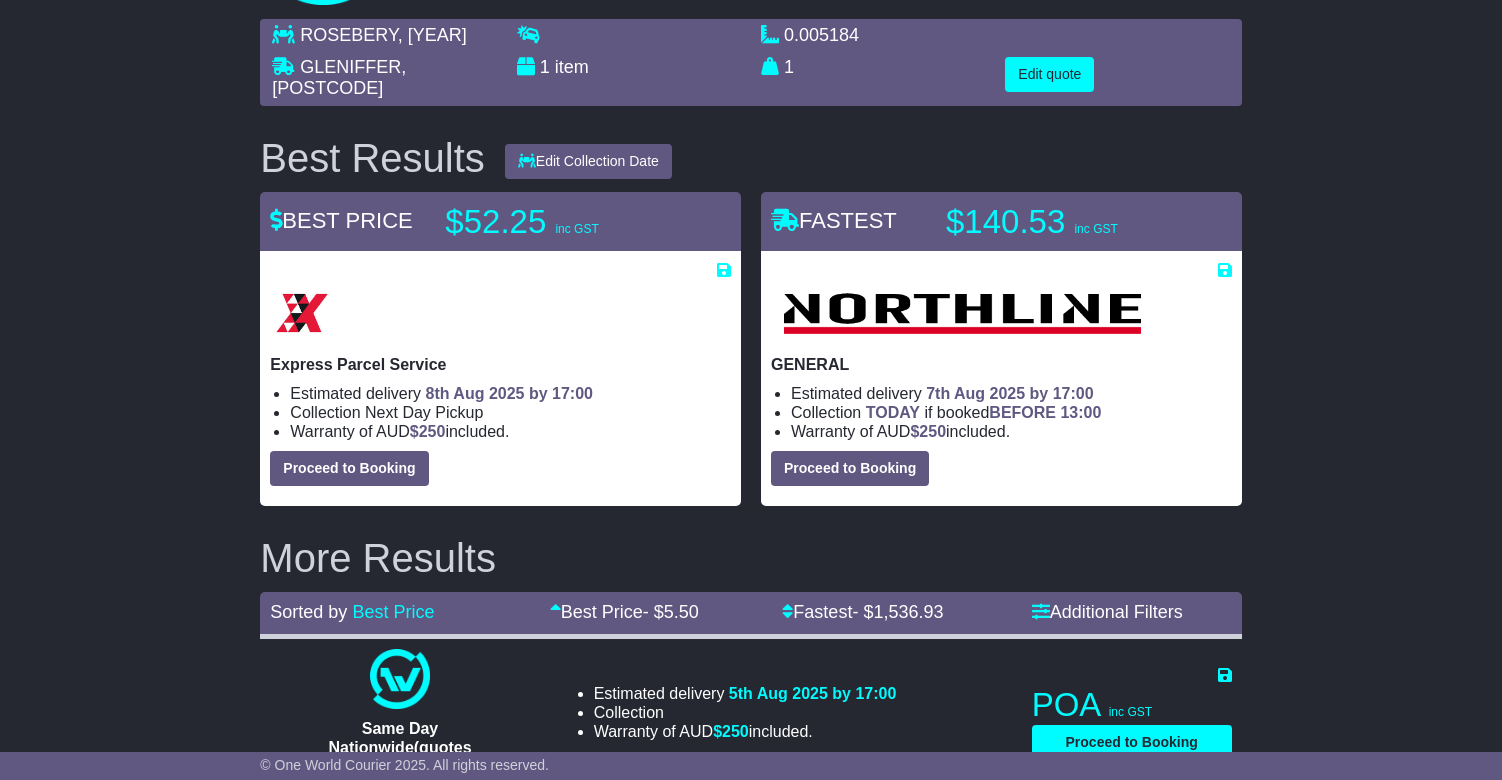 scroll, scrollTop: 149, scrollLeft: 0, axis: vertical 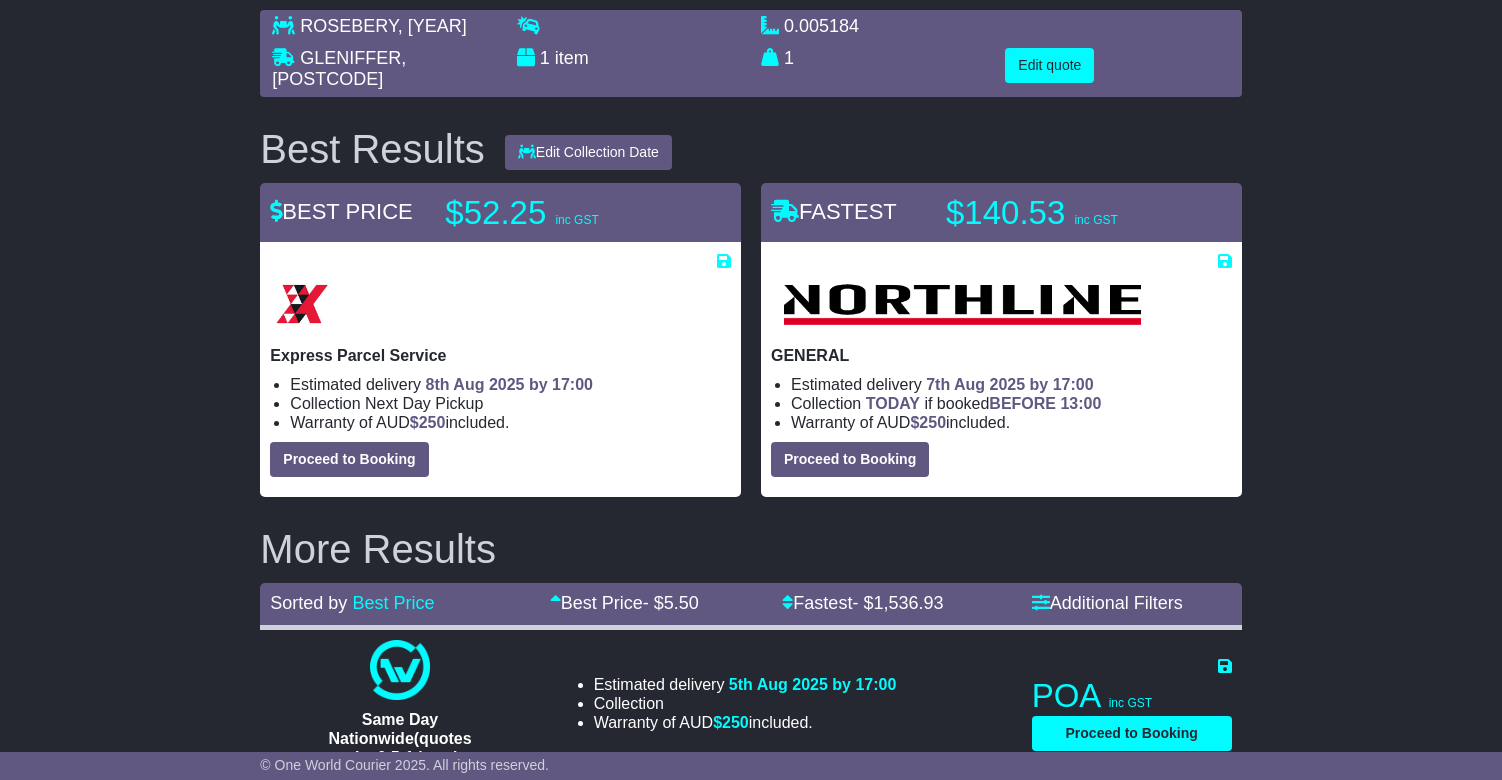 click on "Proceed to Booking" at bounding box center [349, 459] 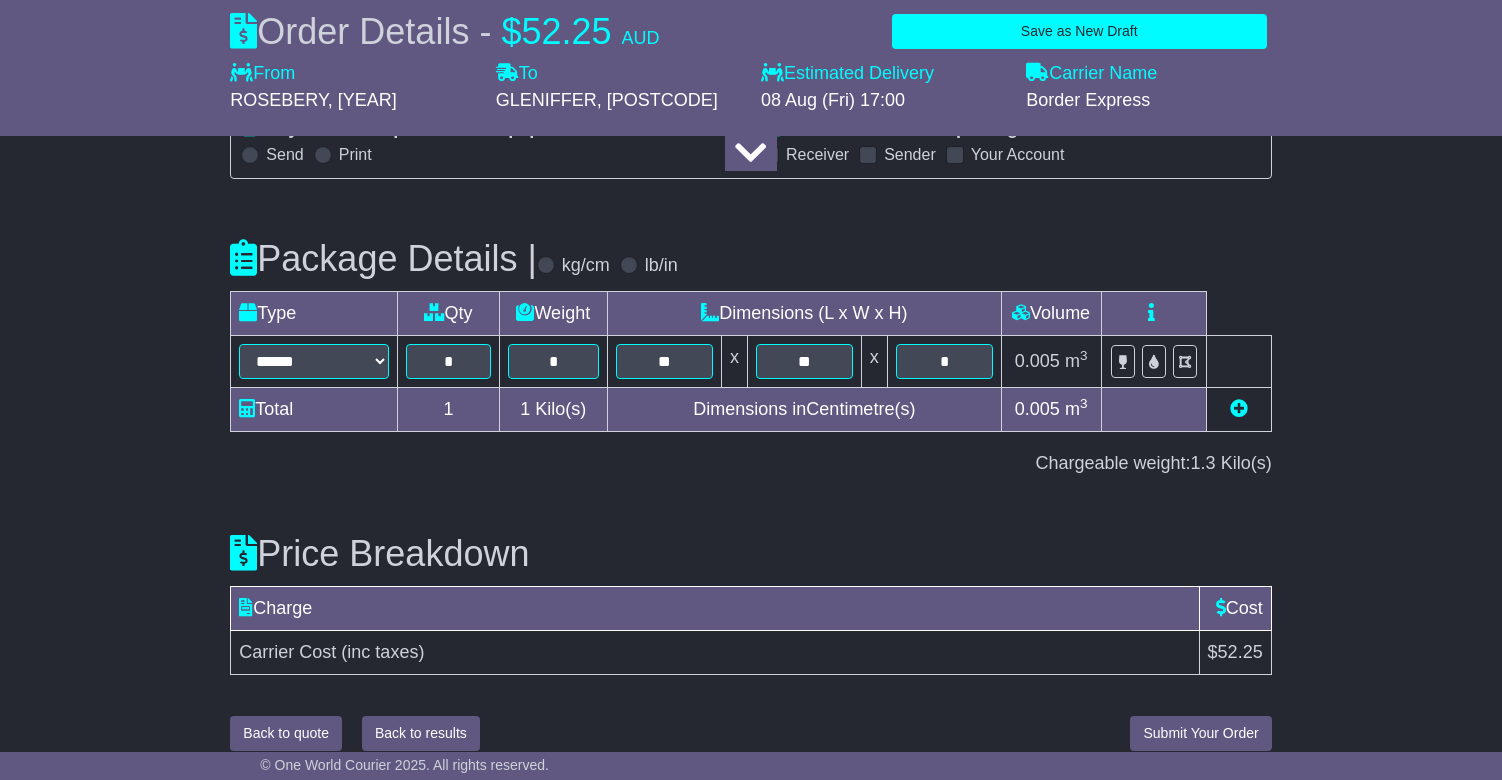 scroll, scrollTop: 2115, scrollLeft: 0, axis: vertical 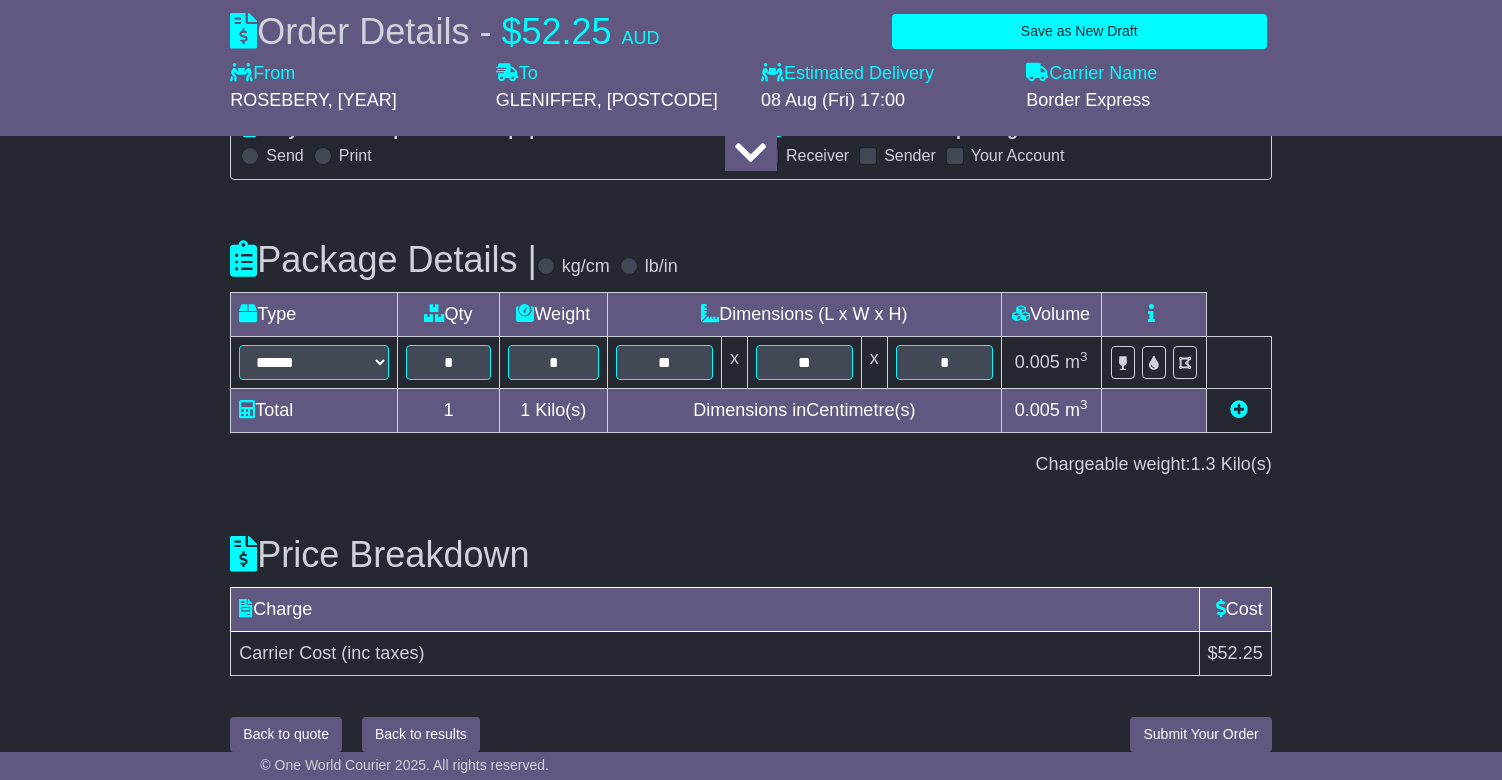 click on "Back to results" at bounding box center [421, 734] 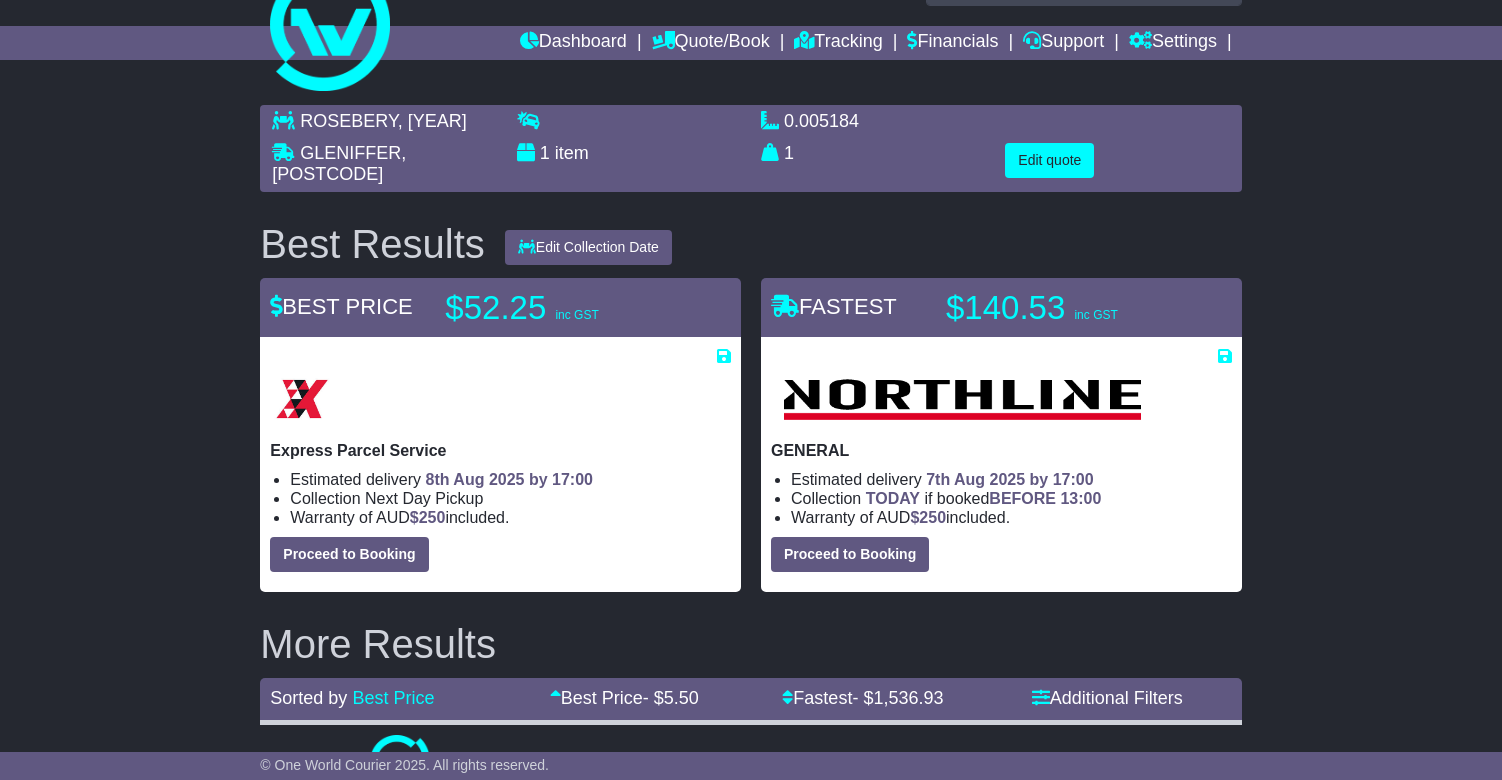 scroll, scrollTop: 73, scrollLeft: 0, axis: vertical 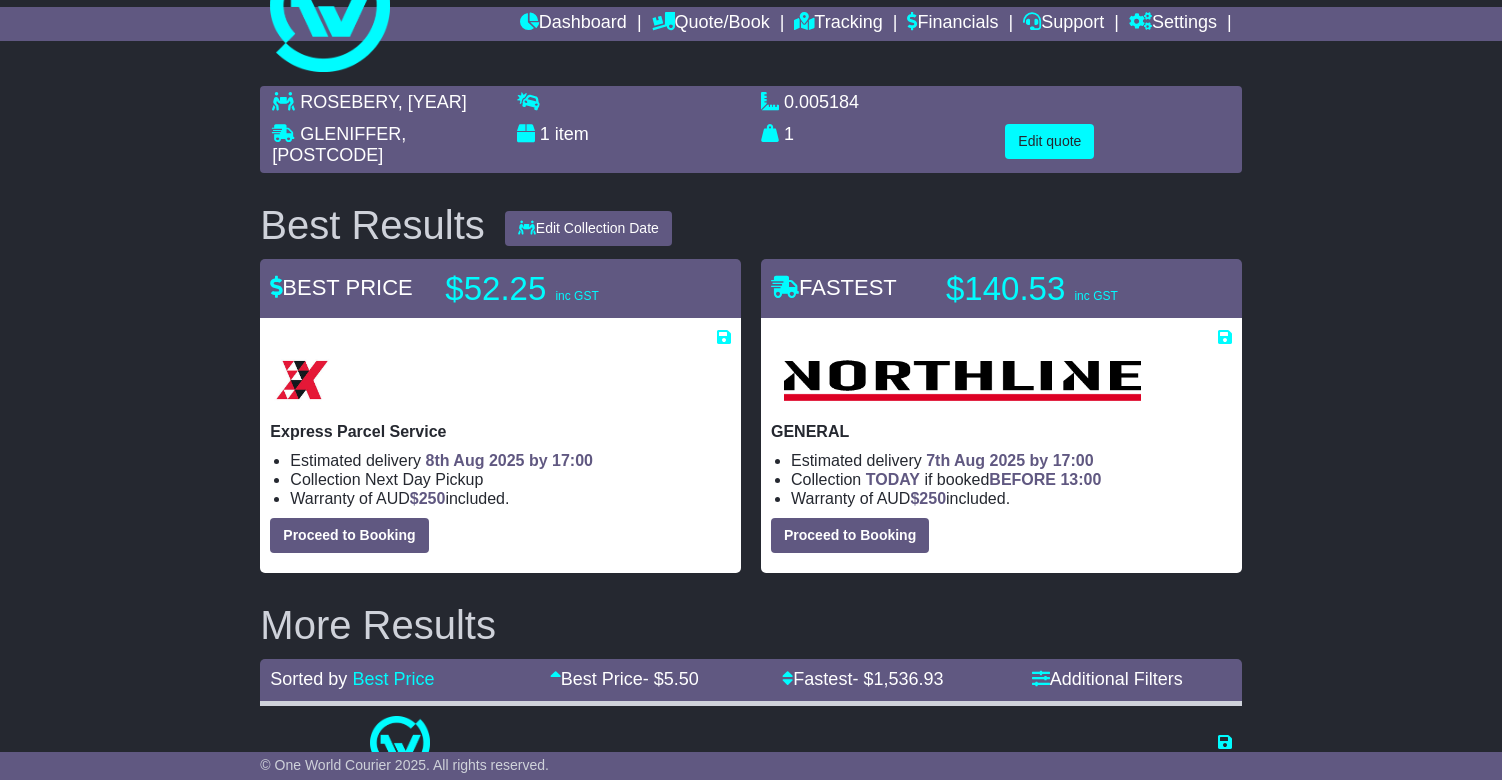 click on "Edit quote" at bounding box center [1049, 141] 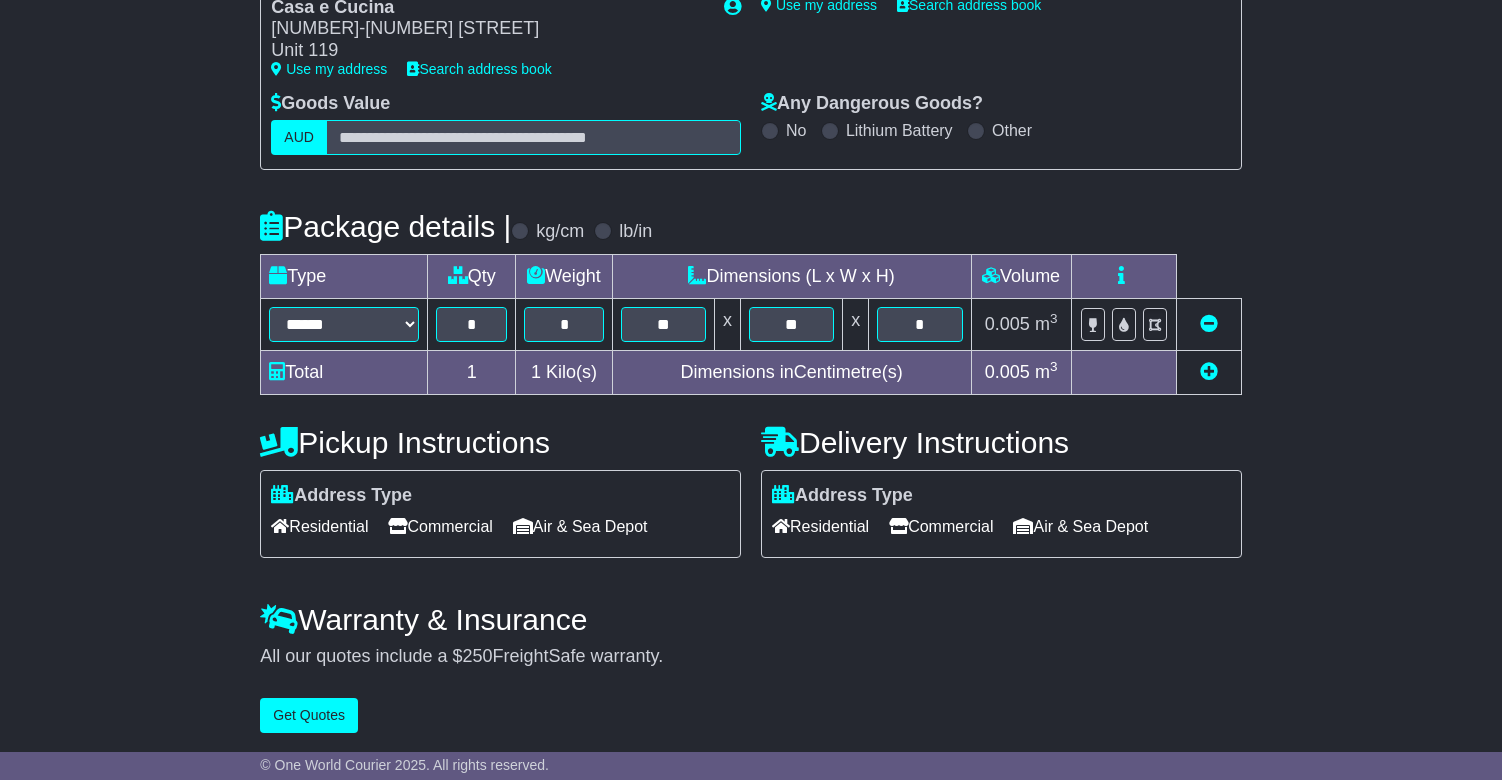 scroll, scrollTop: 338, scrollLeft: 0, axis: vertical 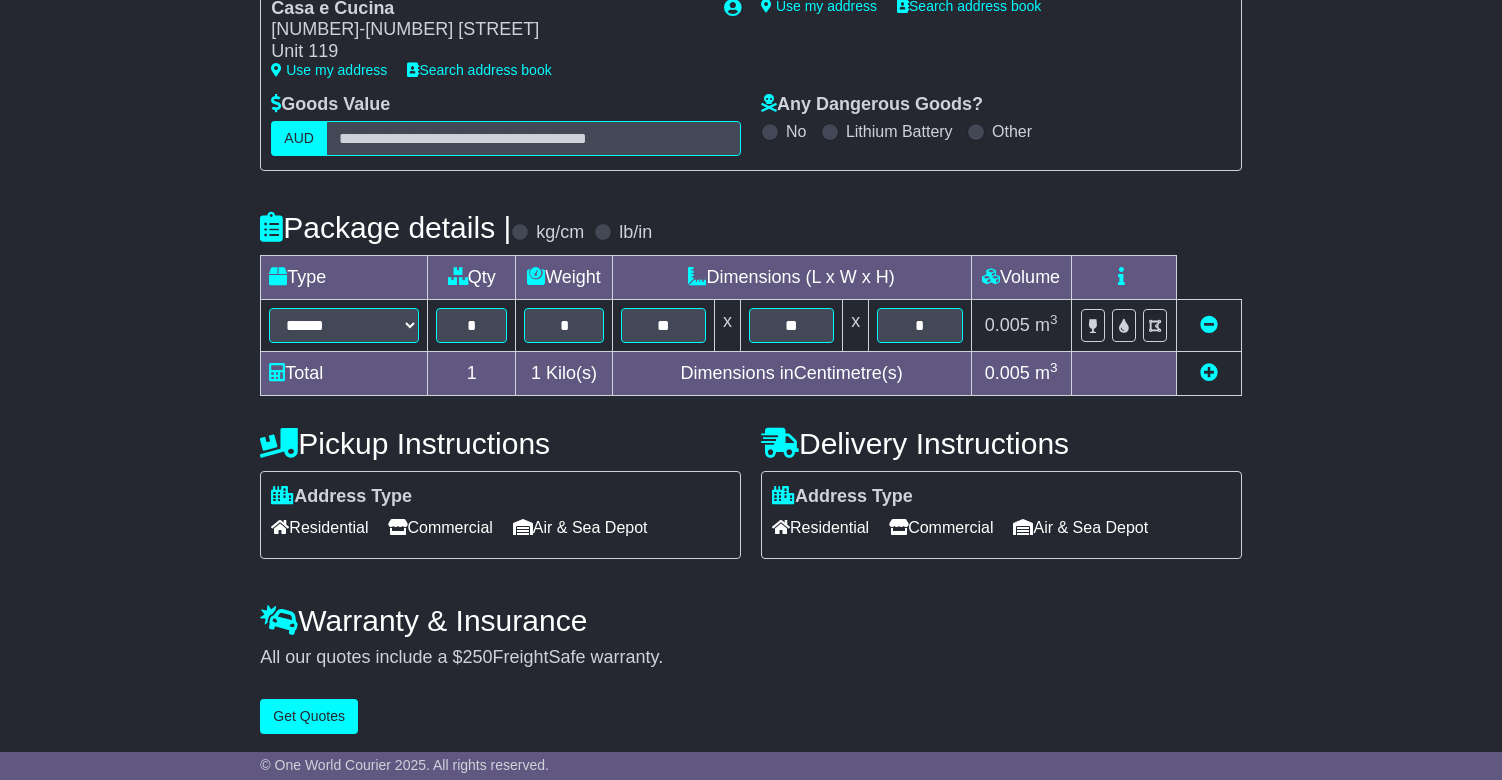 click on "Get Quotes" at bounding box center (309, 716) 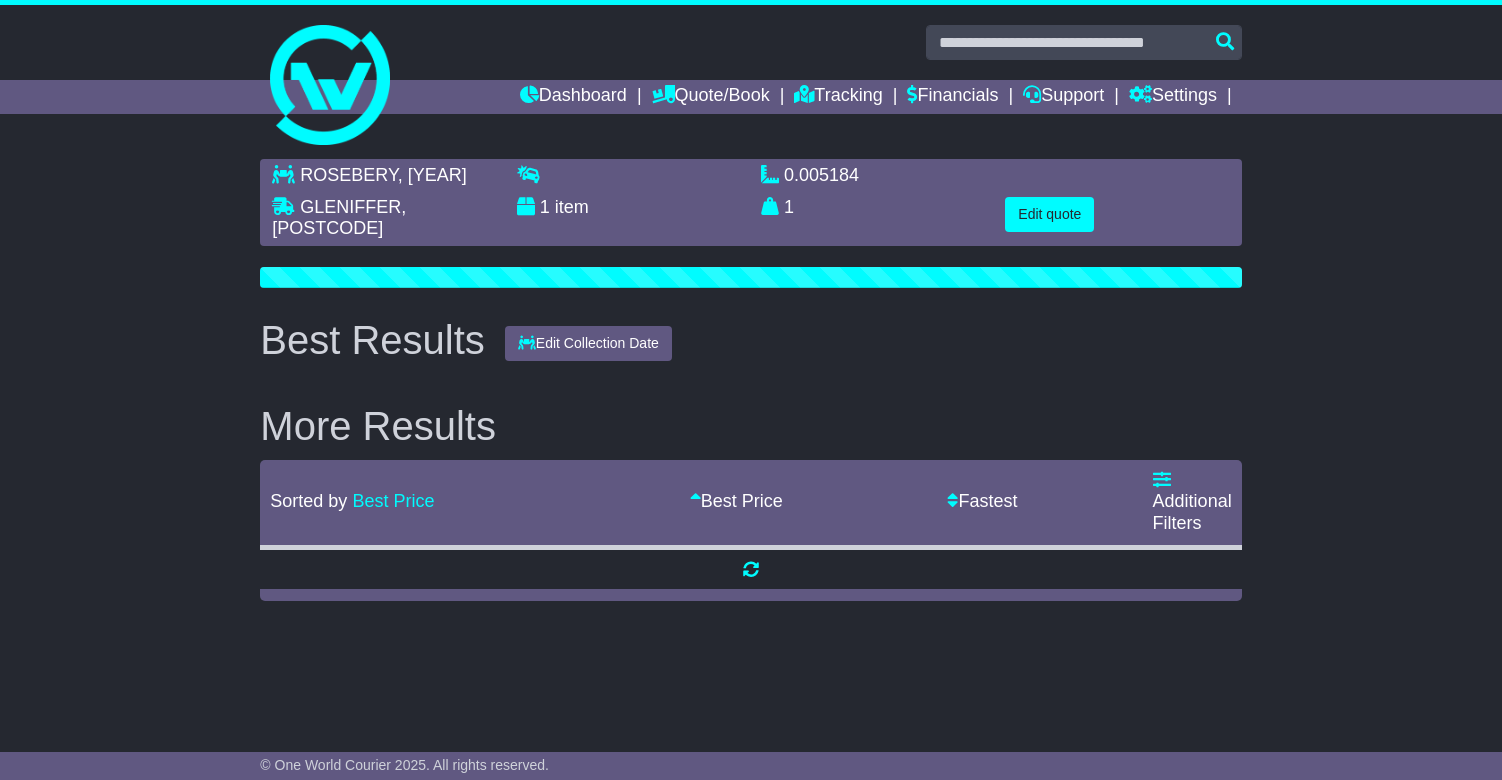 scroll, scrollTop: 0, scrollLeft: 0, axis: both 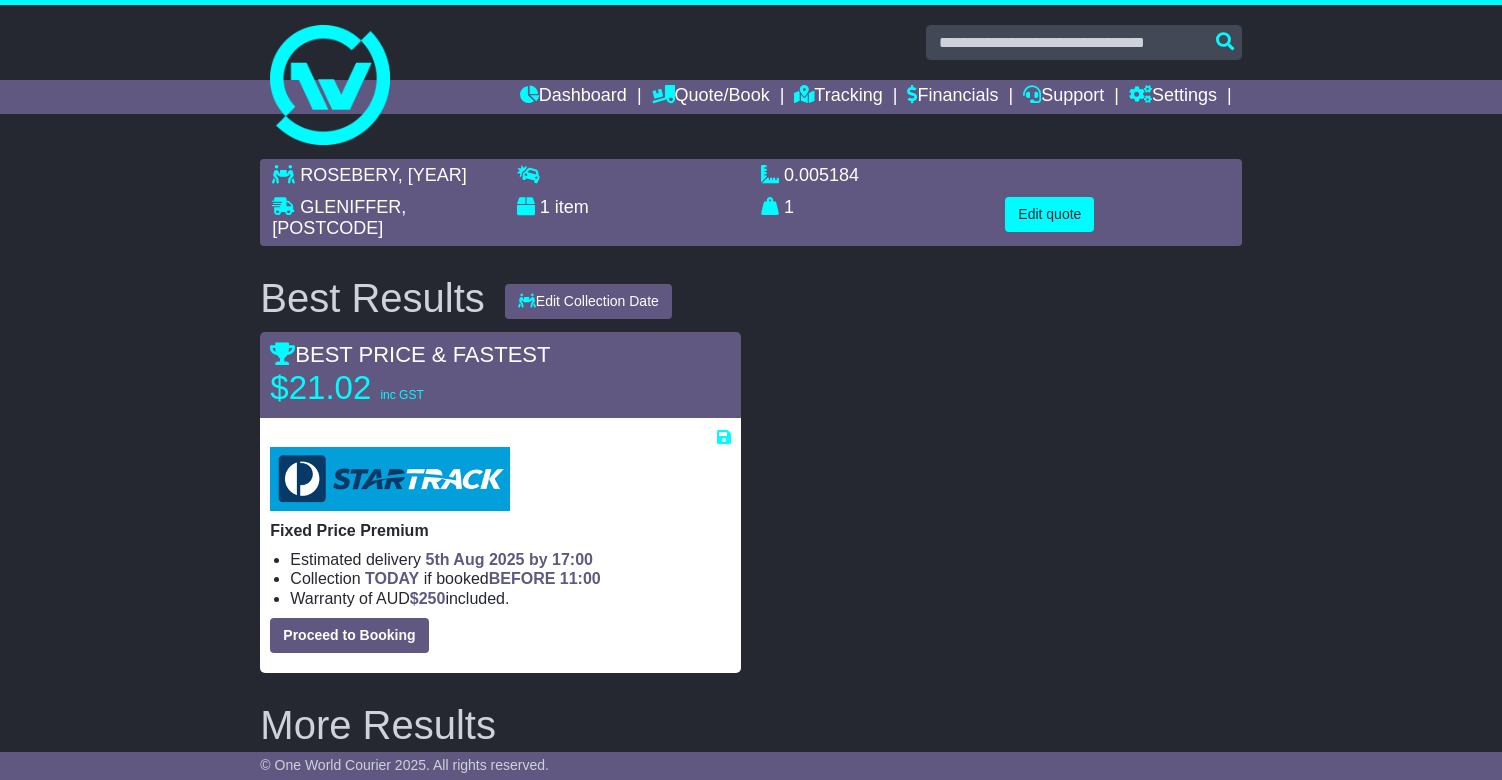 click on "Proceed to Booking" at bounding box center [349, 635] 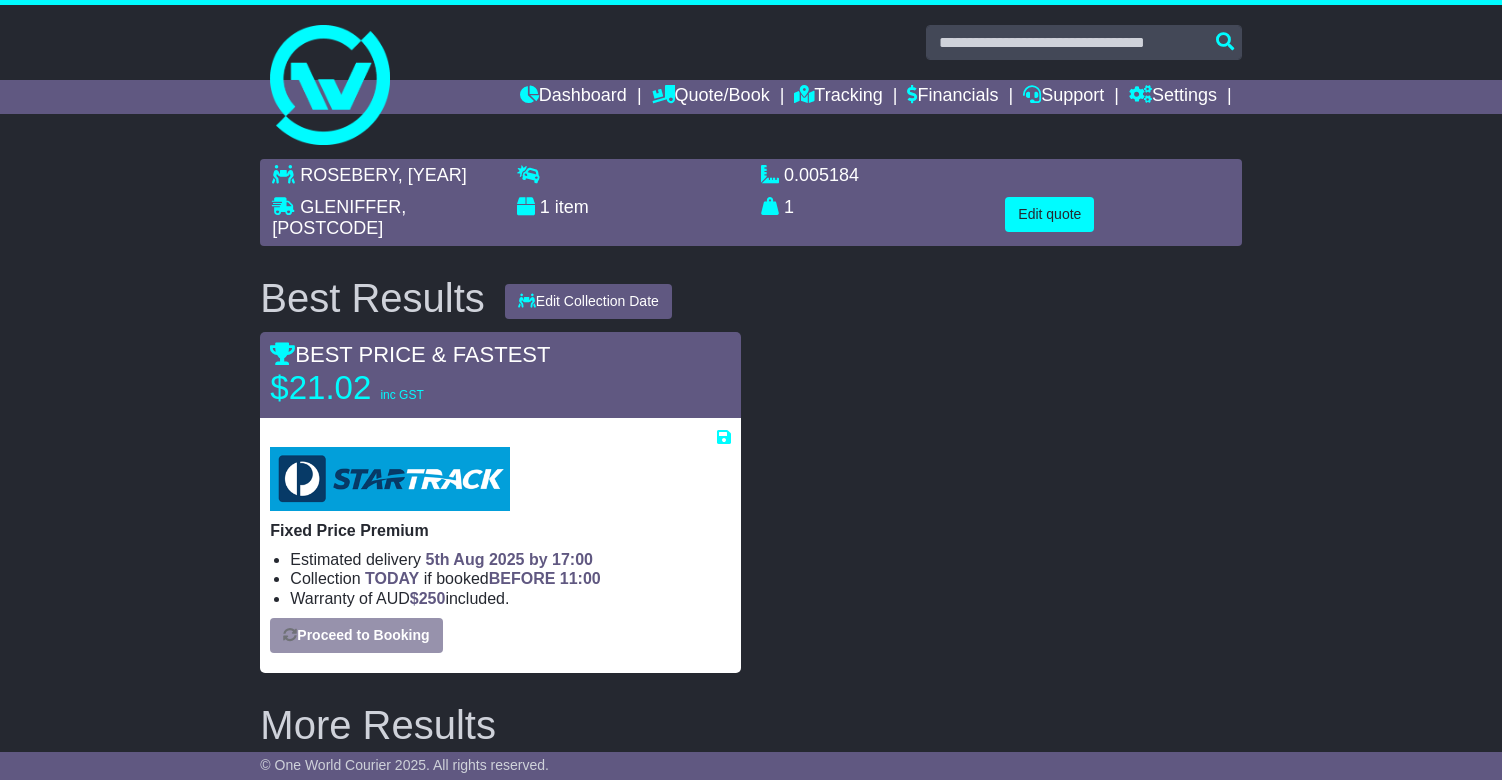 select on "**********" 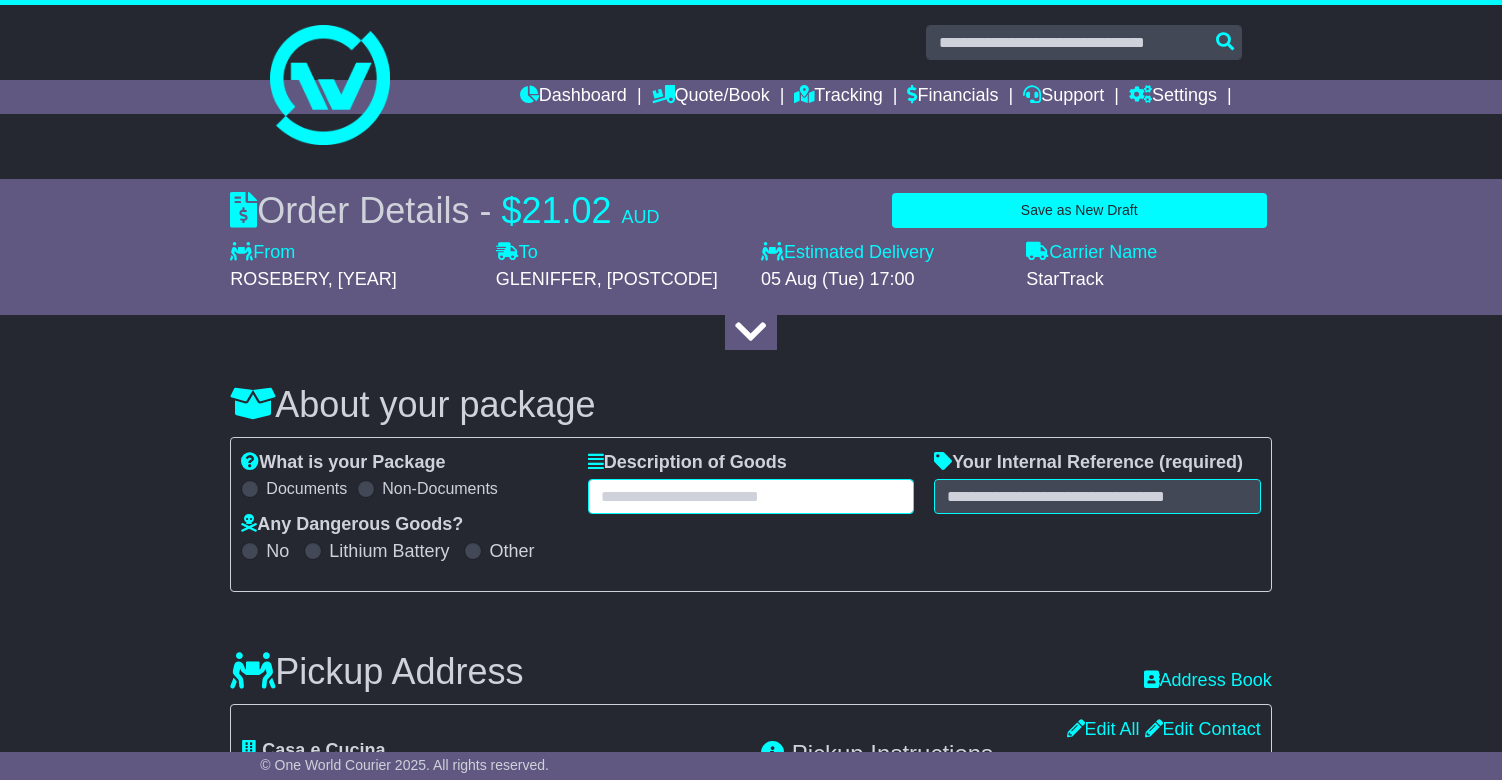 click at bounding box center [751, 496] 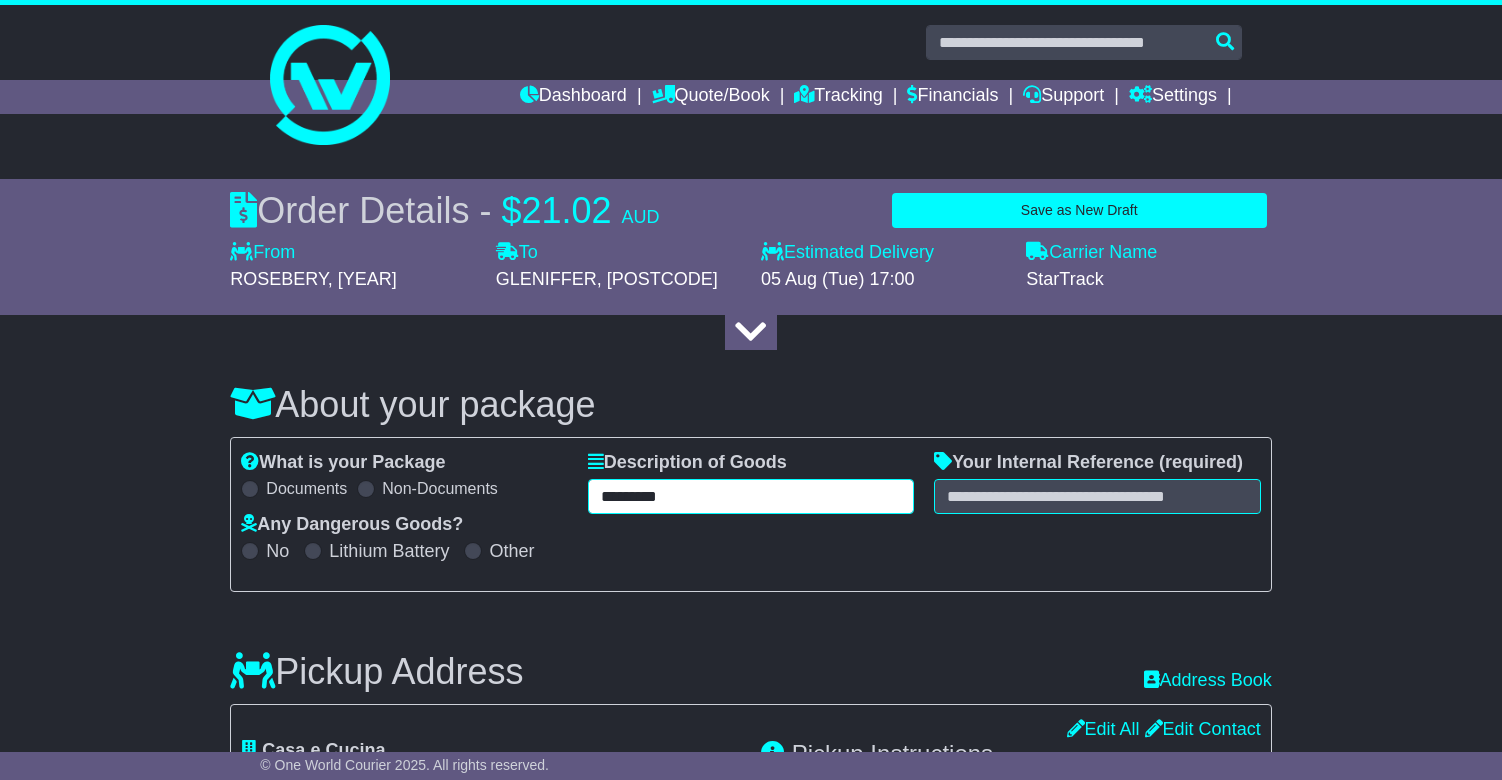 type on "*********" 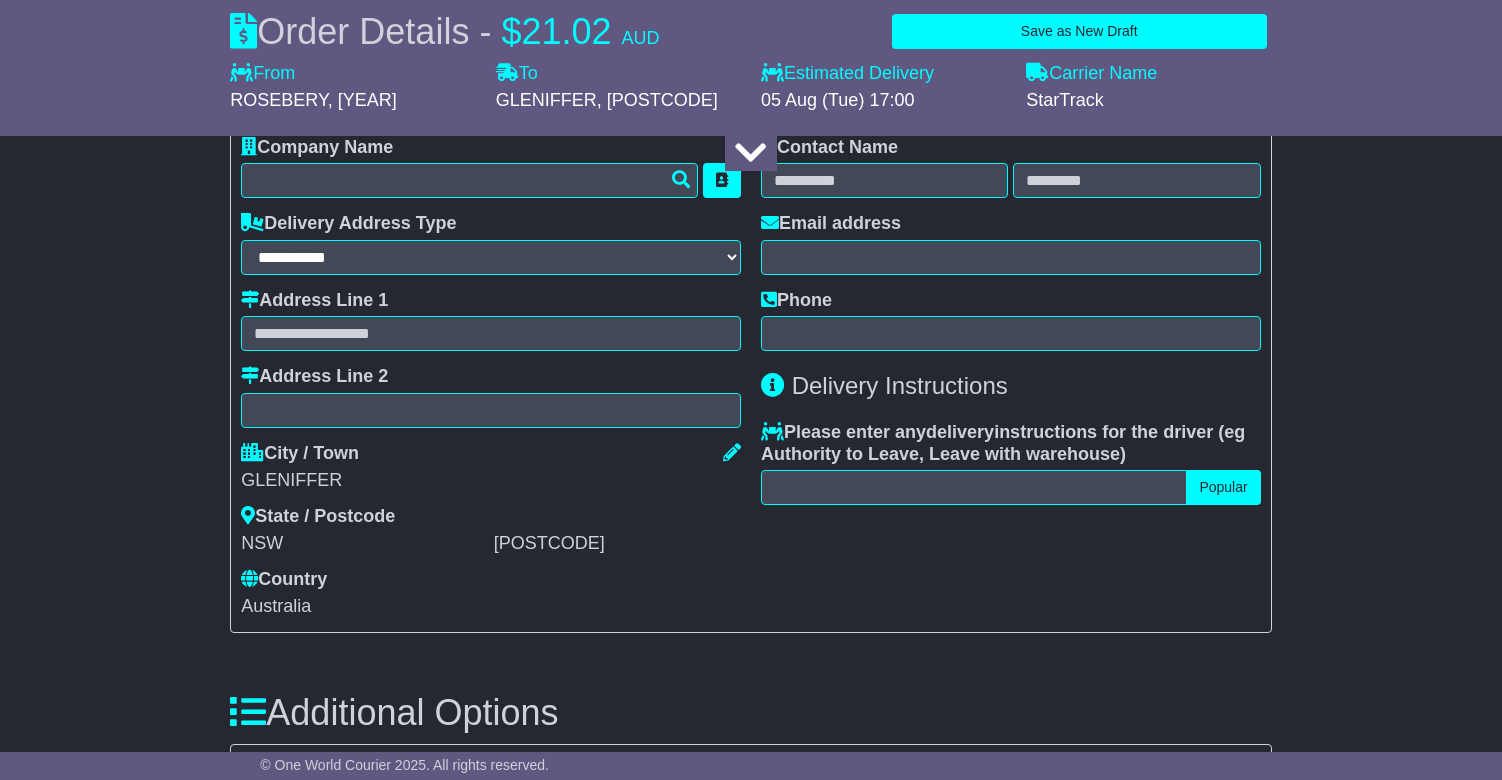 scroll, scrollTop: 1335, scrollLeft: 0, axis: vertical 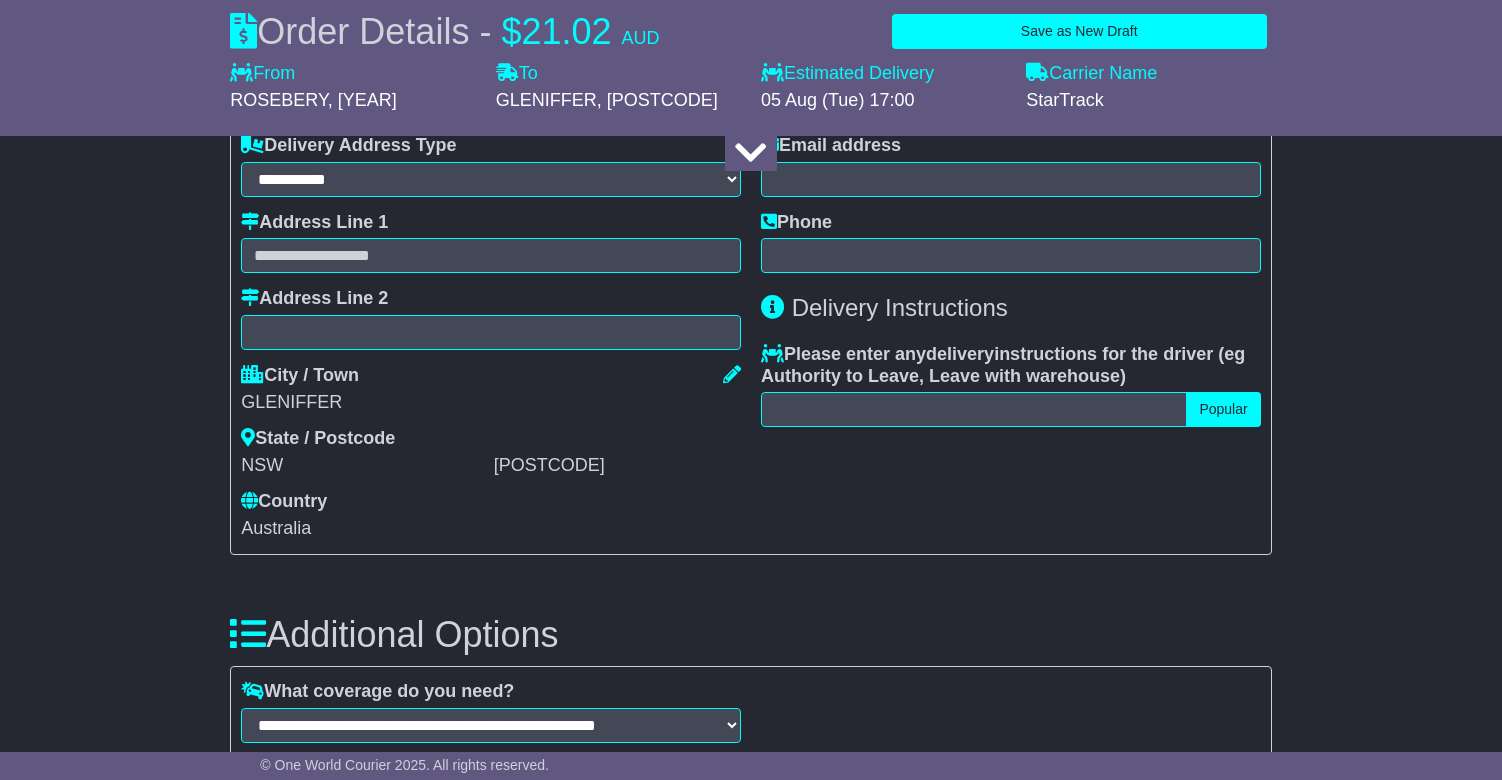 type on "*****" 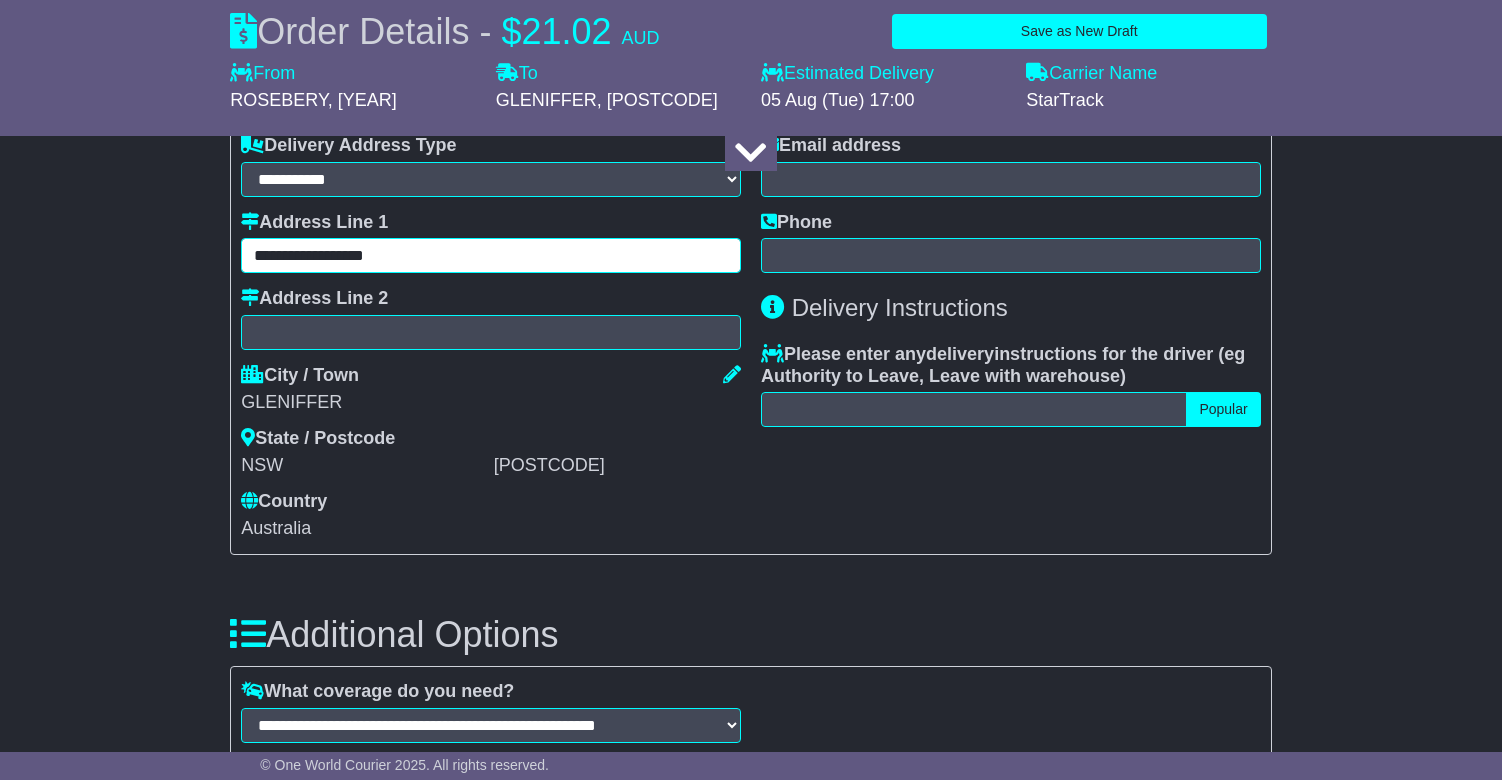 type on "**********" 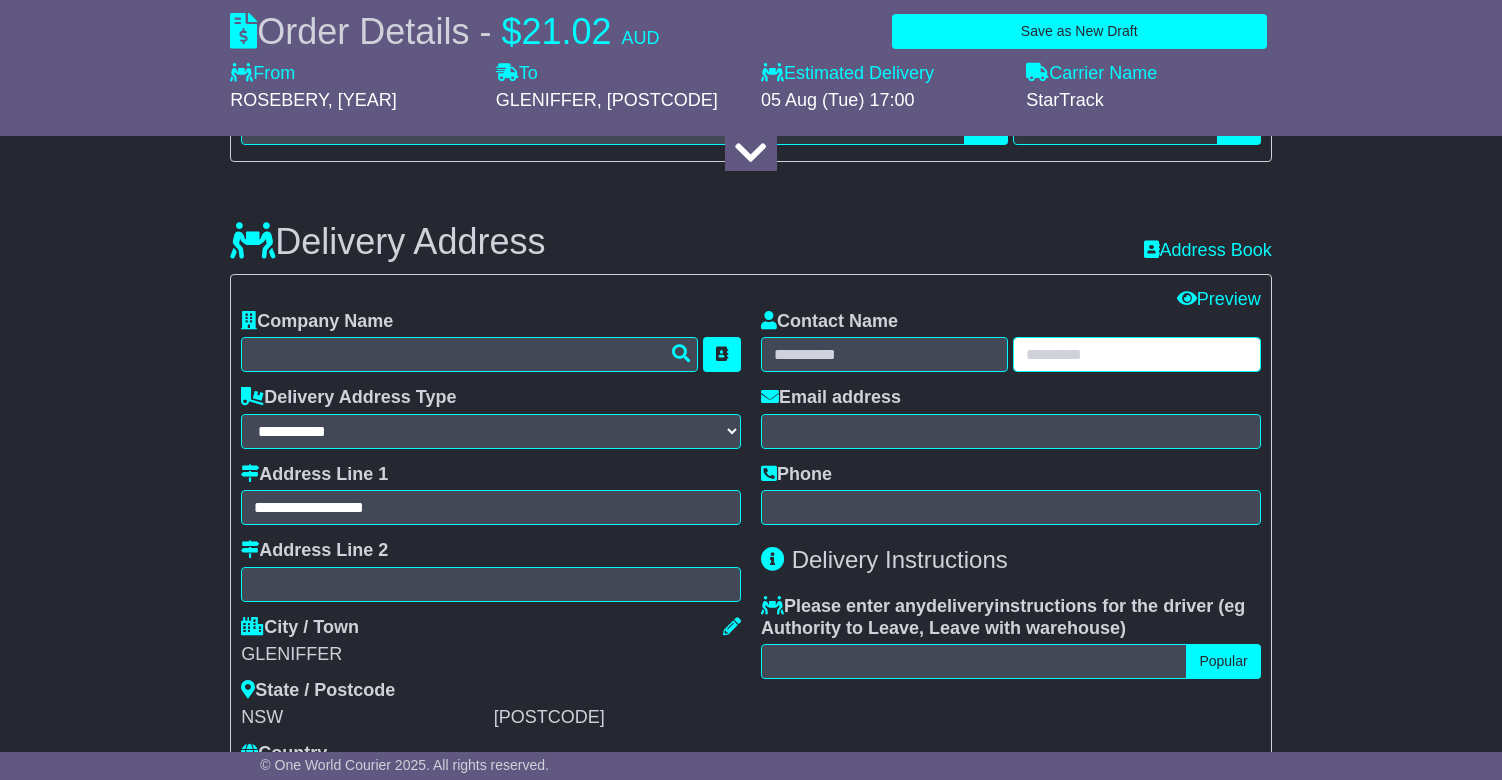 scroll, scrollTop: 1059, scrollLeft: 0, axis: vertical 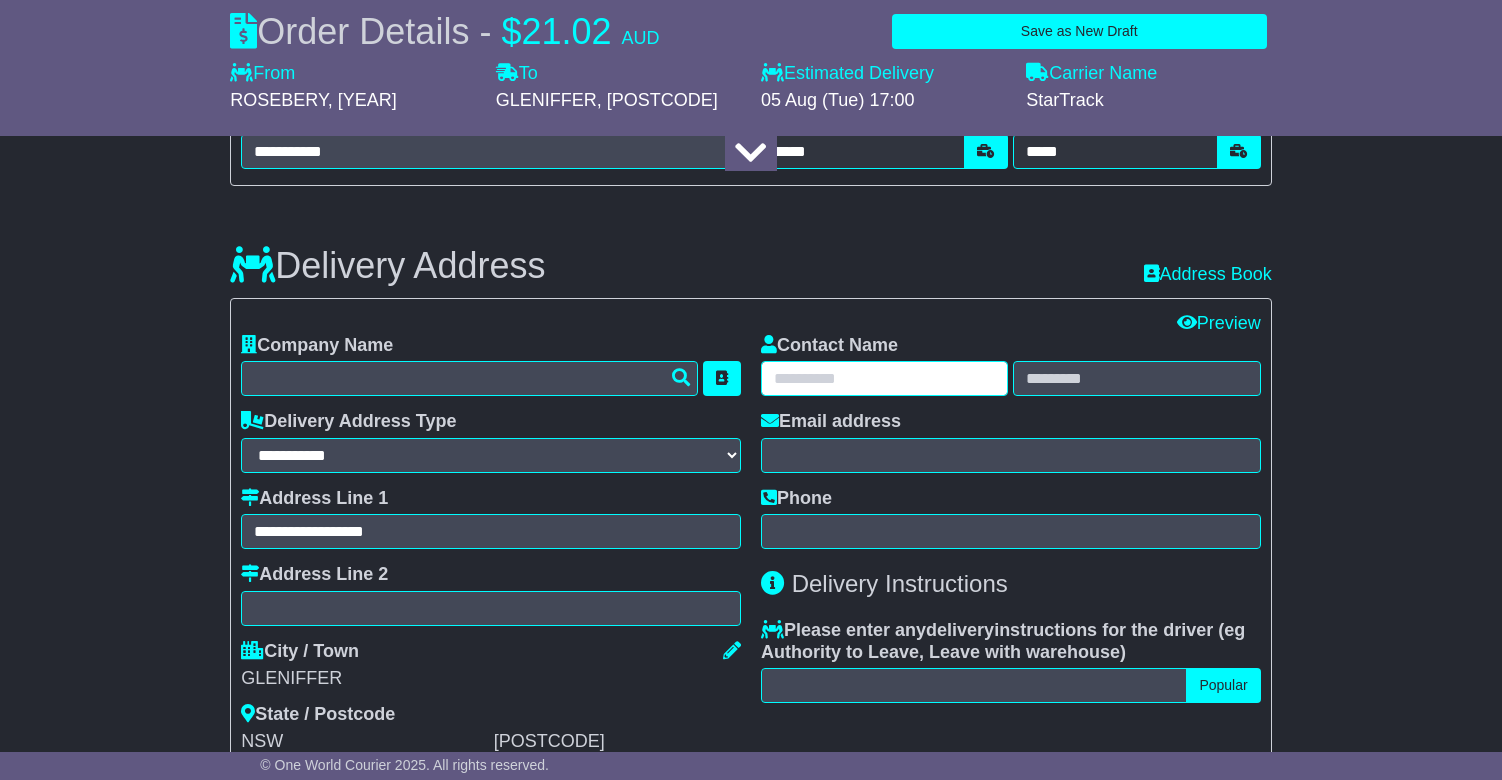 click at bounding box center [884, 378] 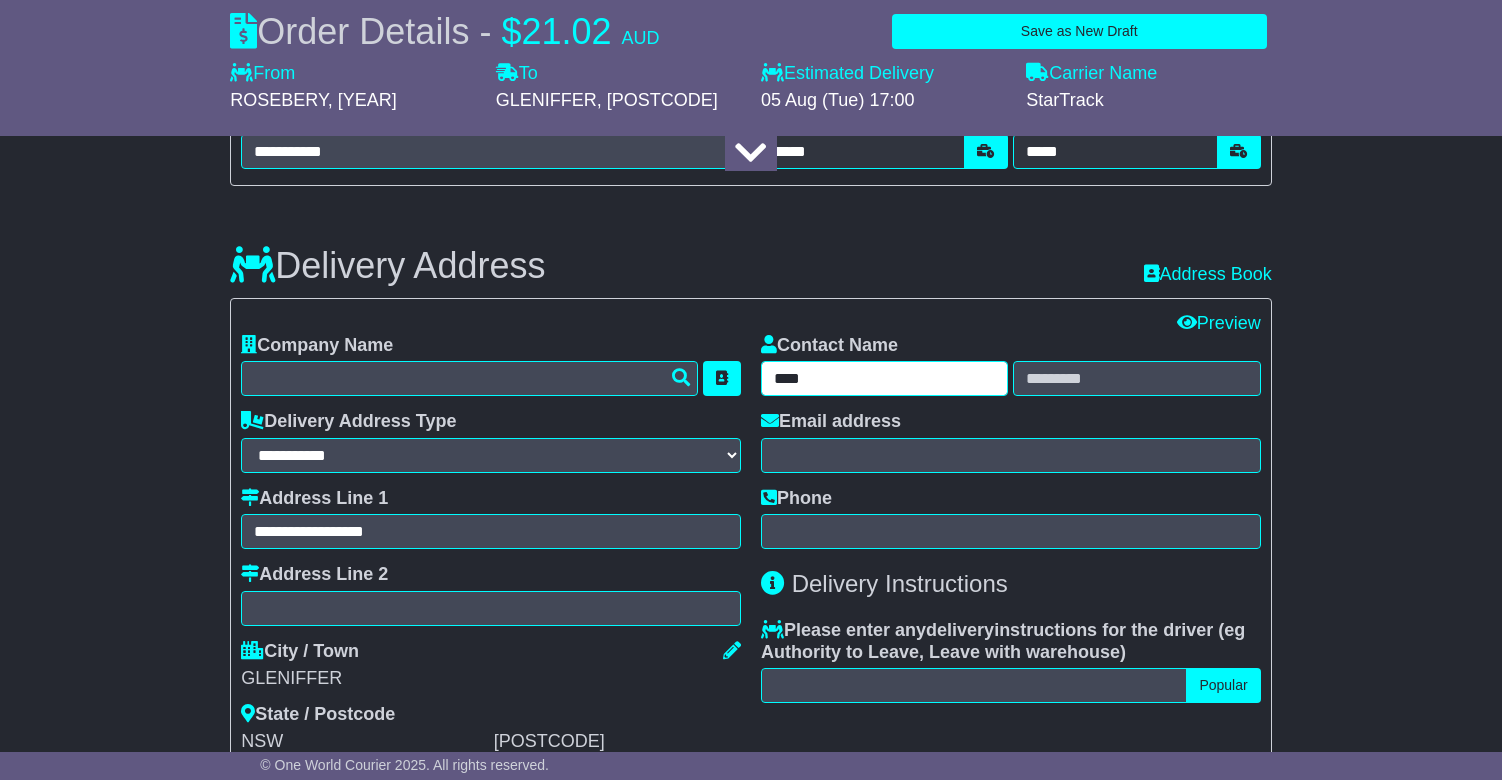 type on "****" 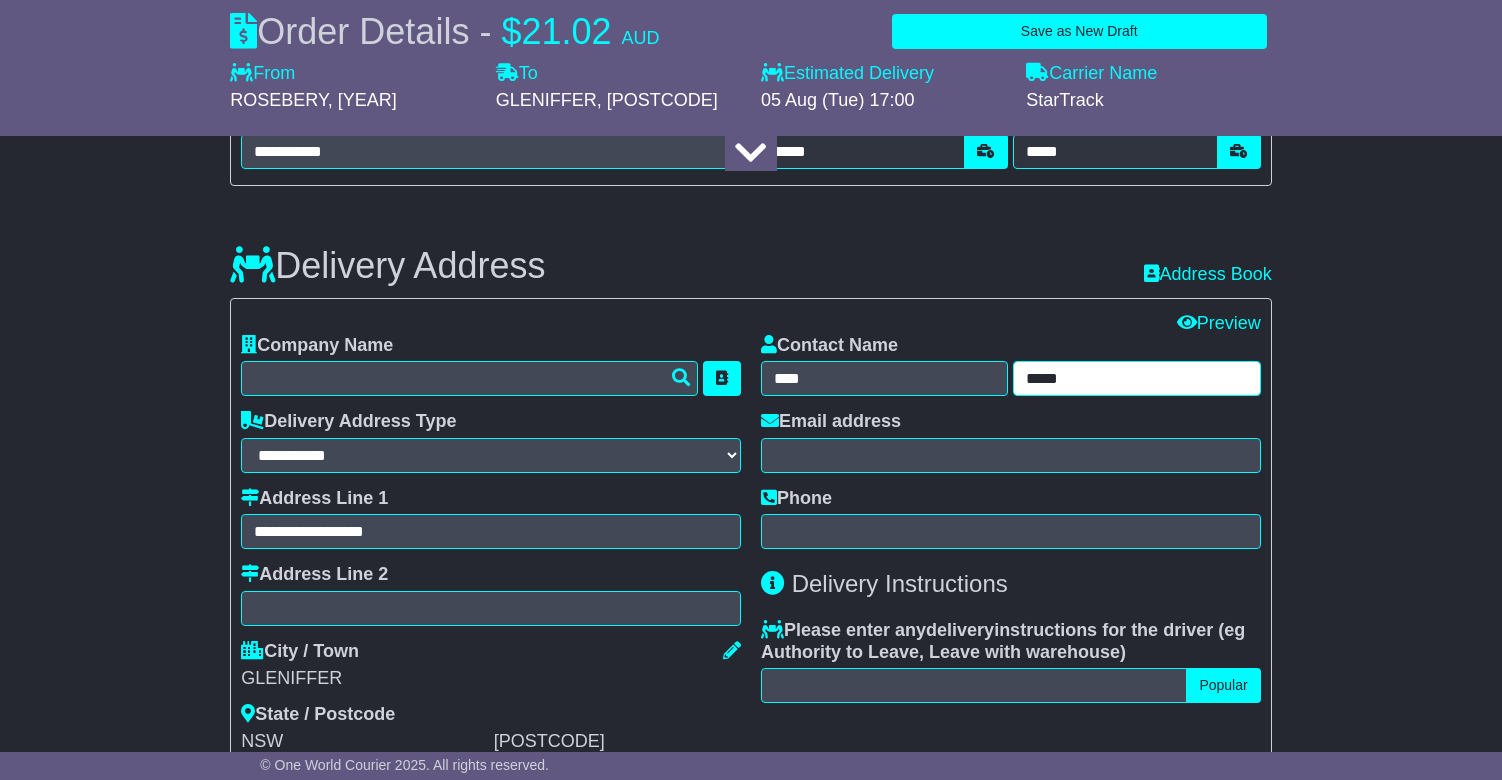 type on "*****" 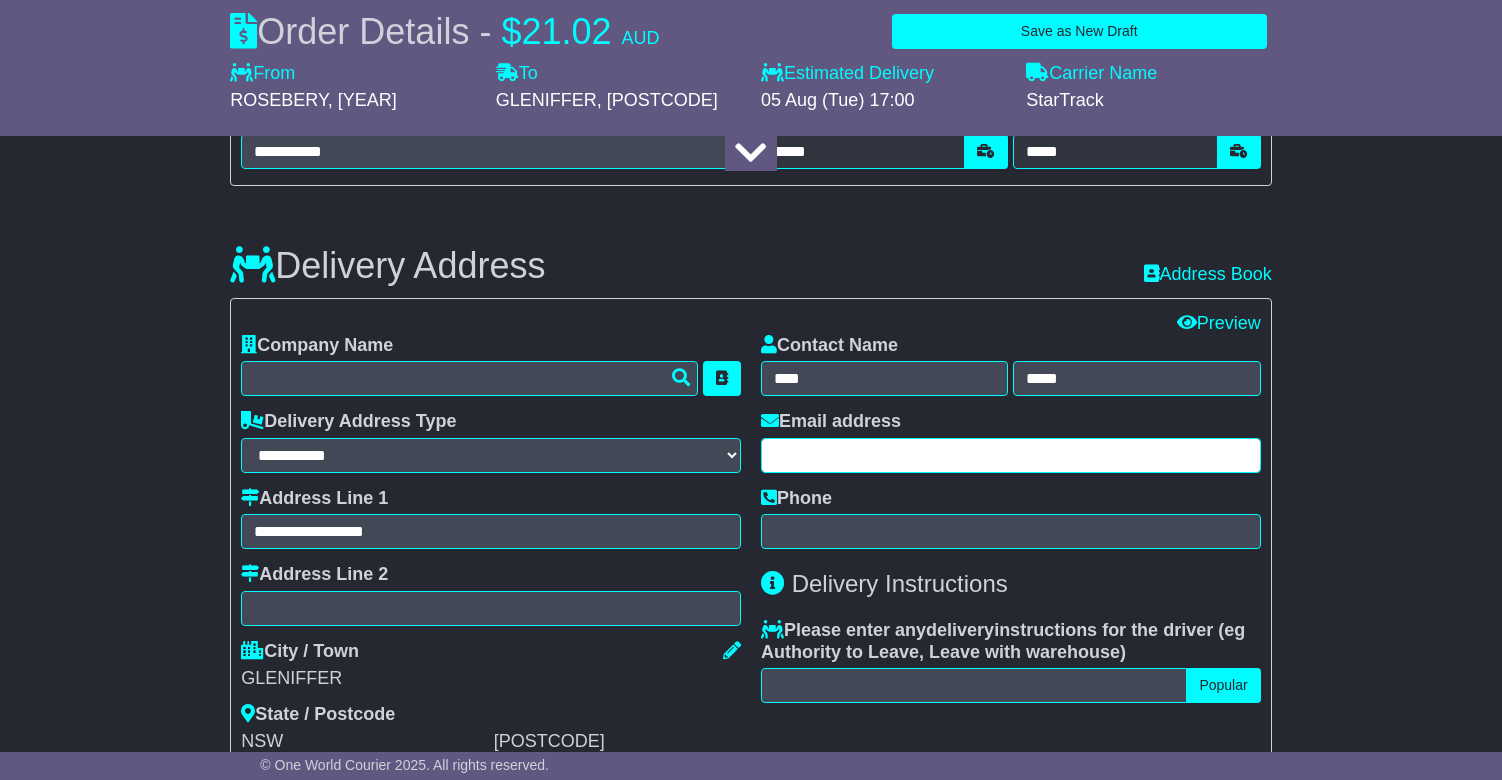 paste on "**********" 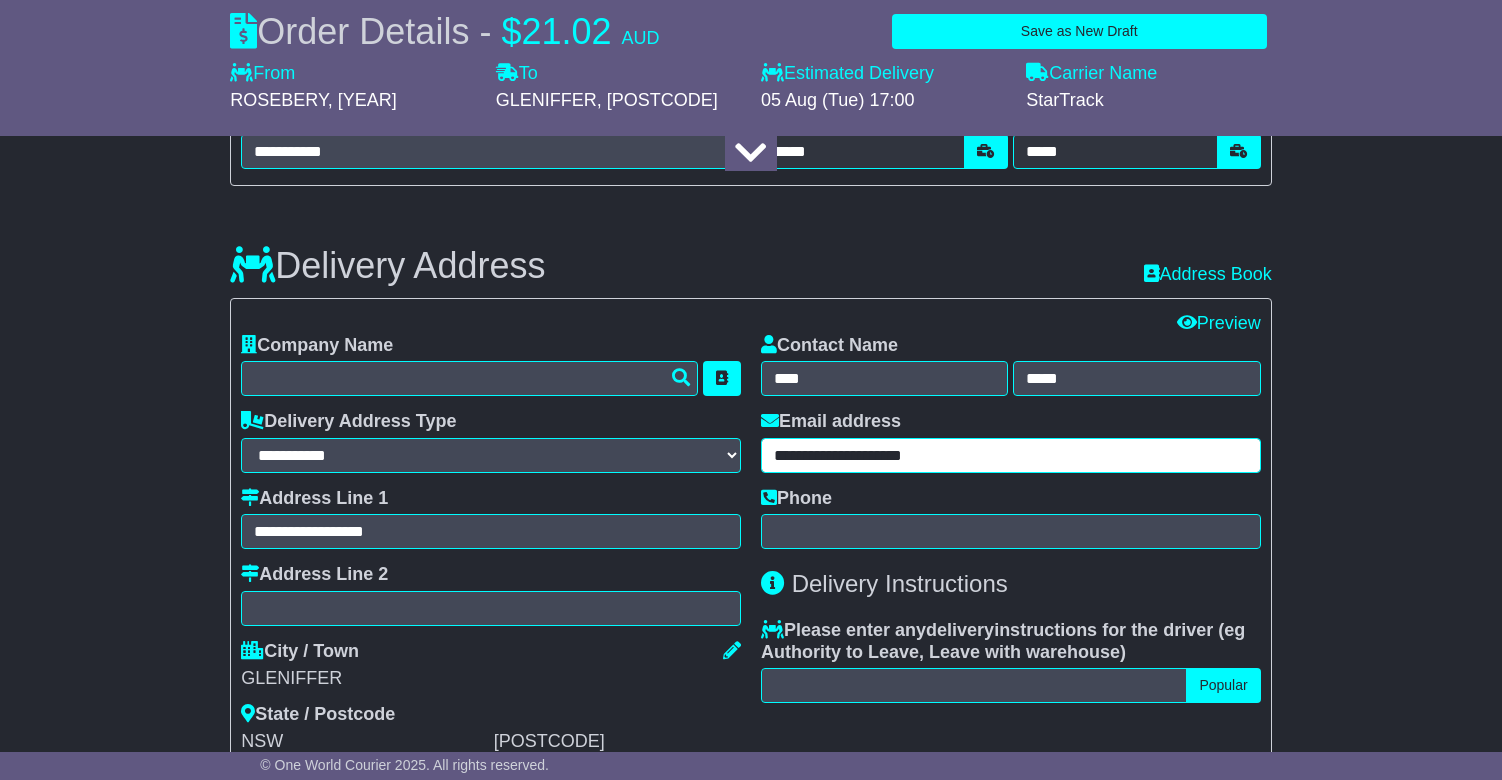 type on "**********" 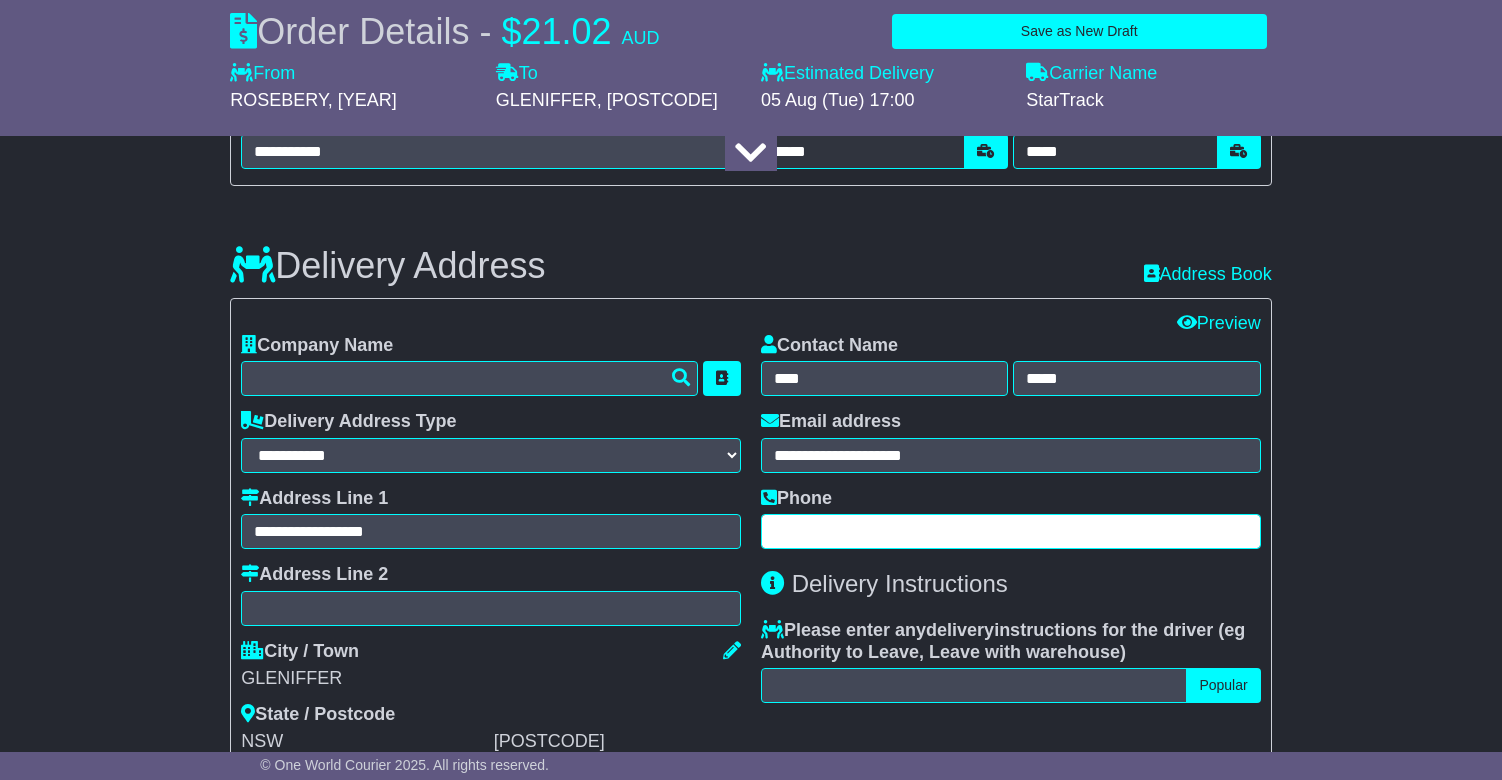 paste on "**********" 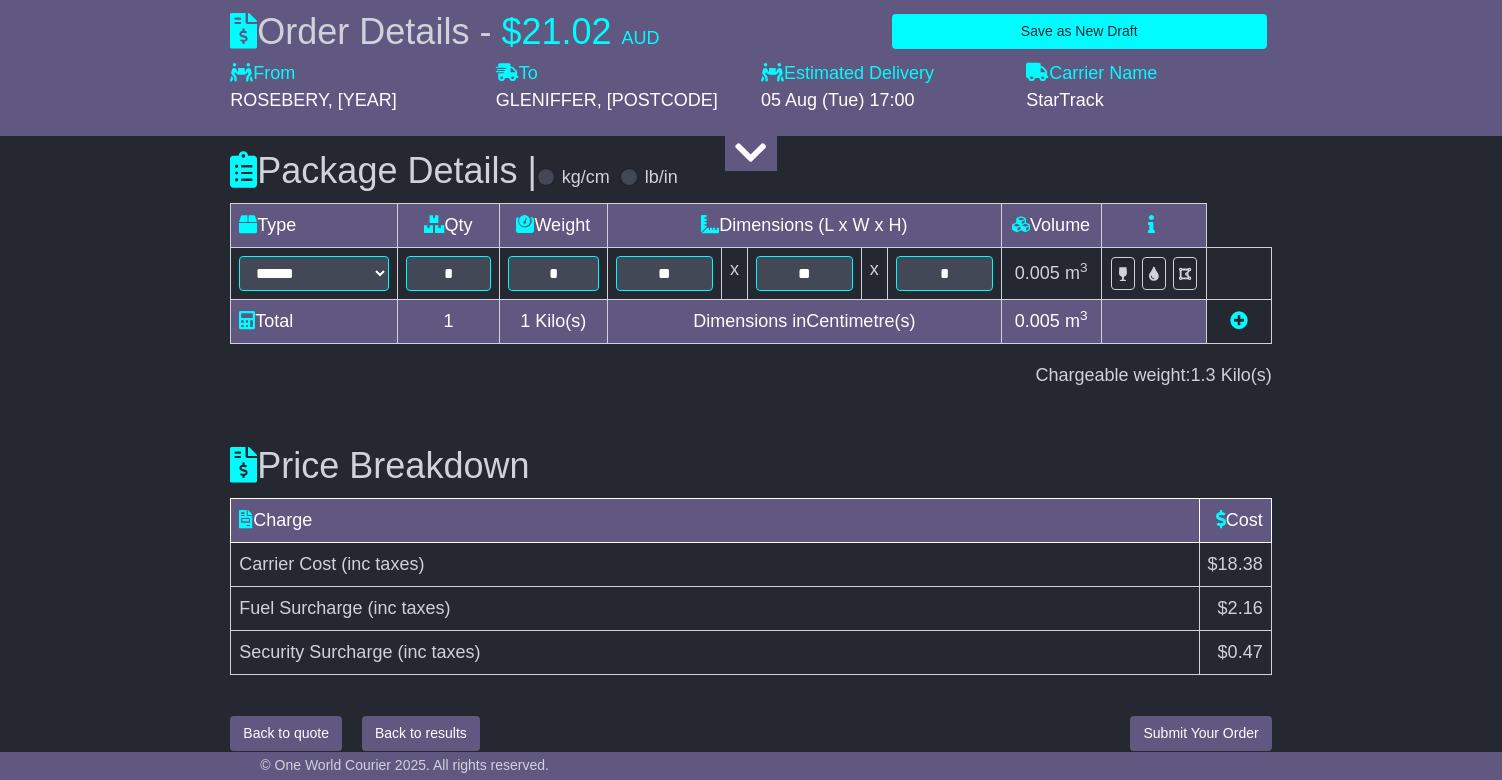 scroll, scrollTop: 2203, scrollLeft: 0, axis: vertical 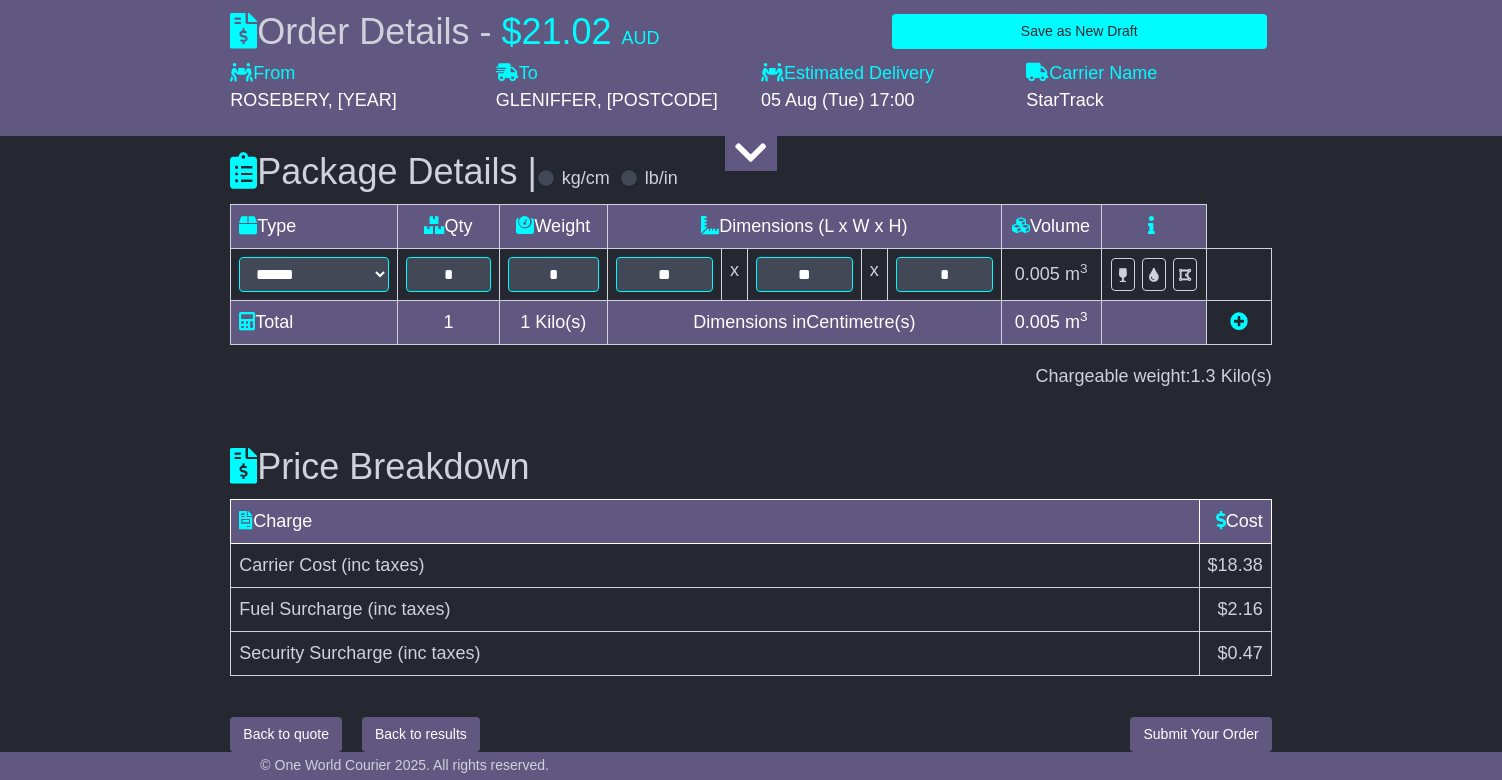 type on "**********" 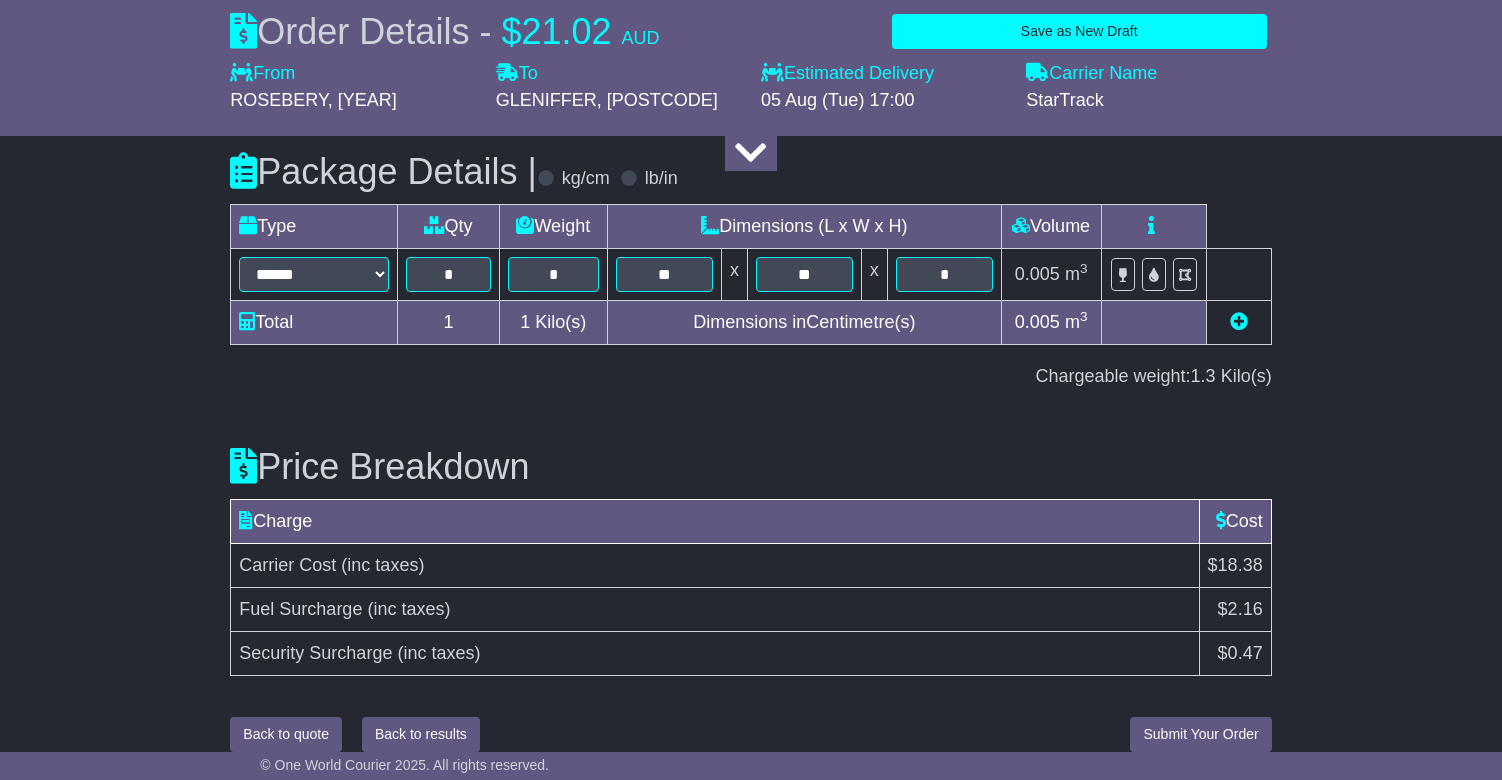 click on "Back to results" at bounding box center (421, 734) 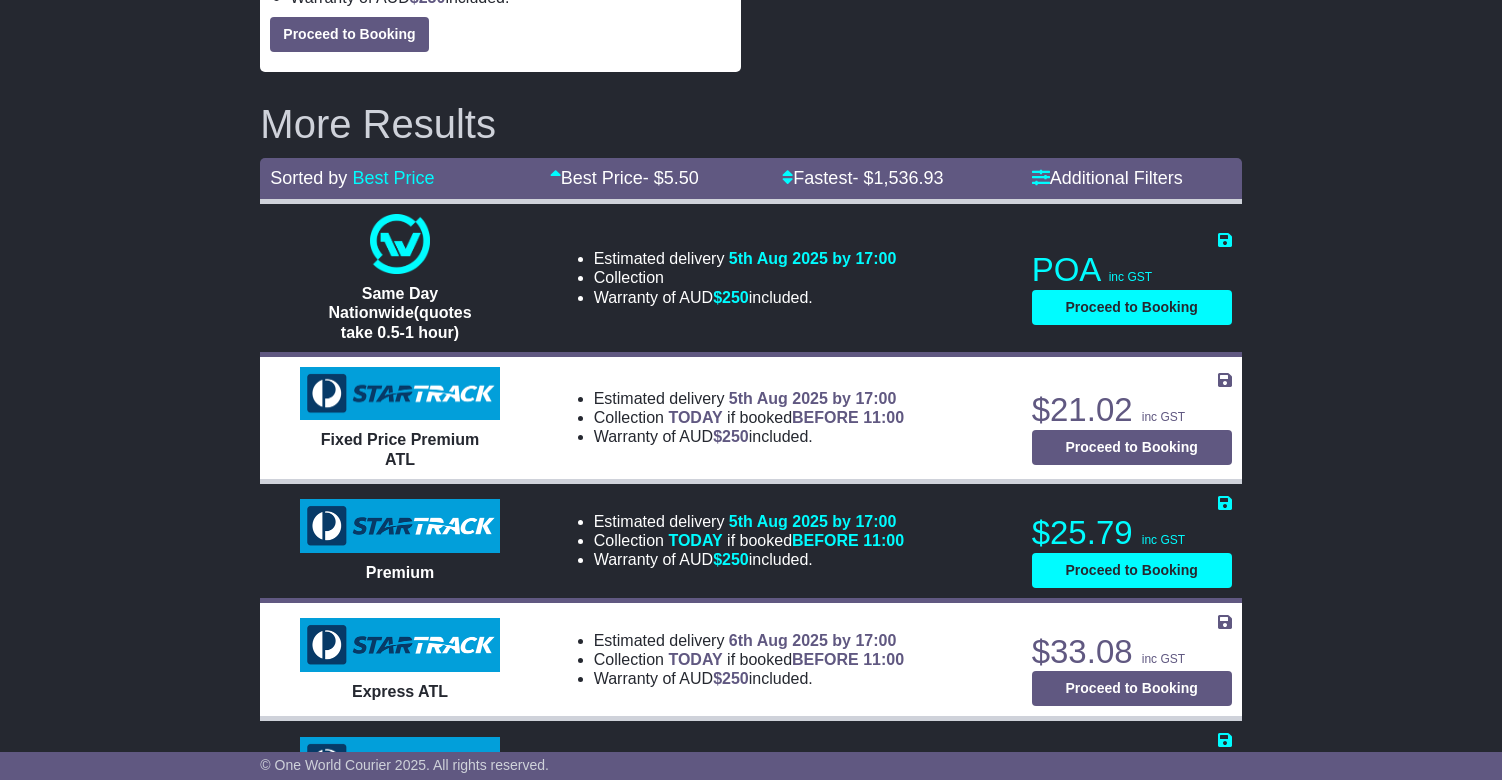scroll, scrollTop: 607, scrollLeft: 0, axis: vertical 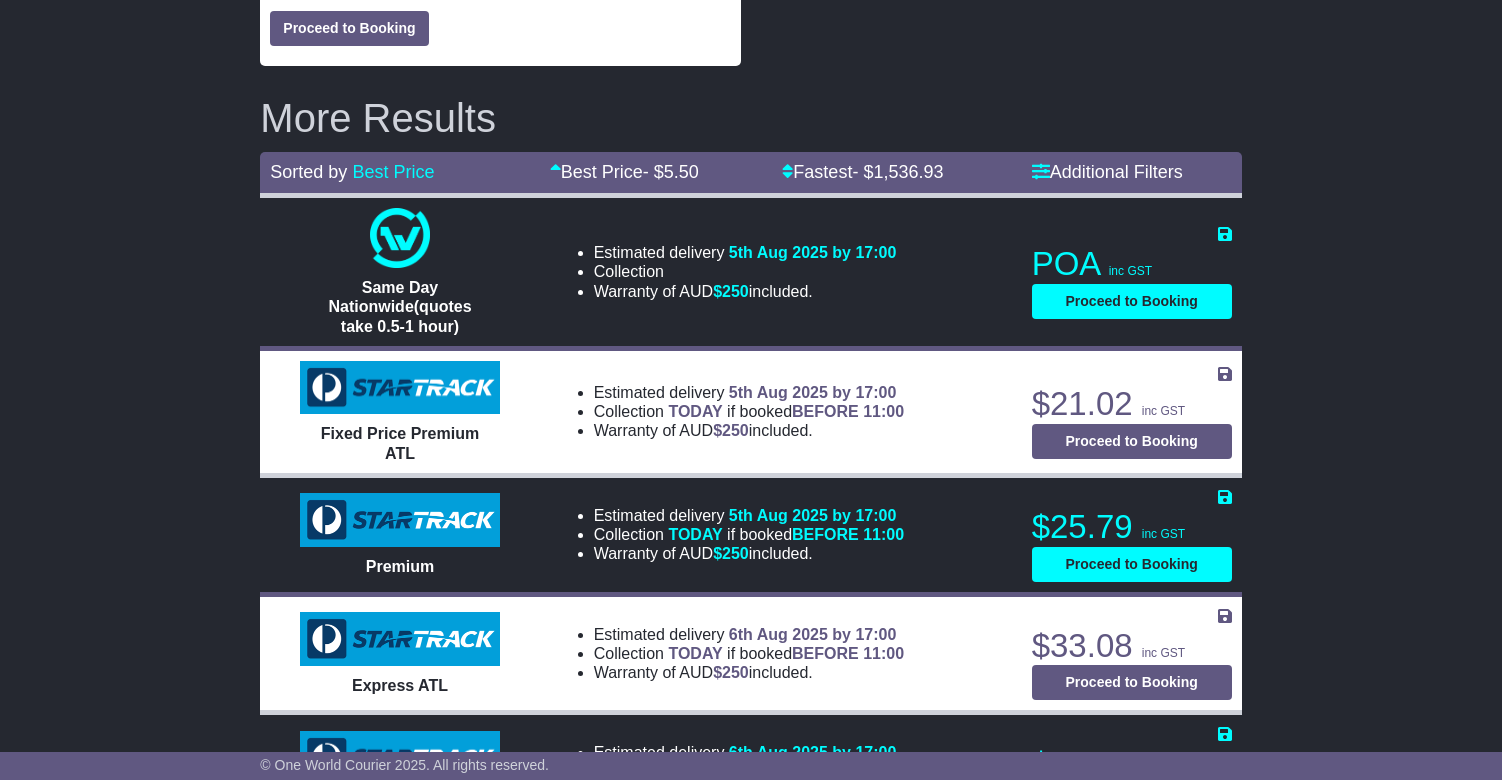 click on "Proceed to Booking" at bounding box center (1132, 441) 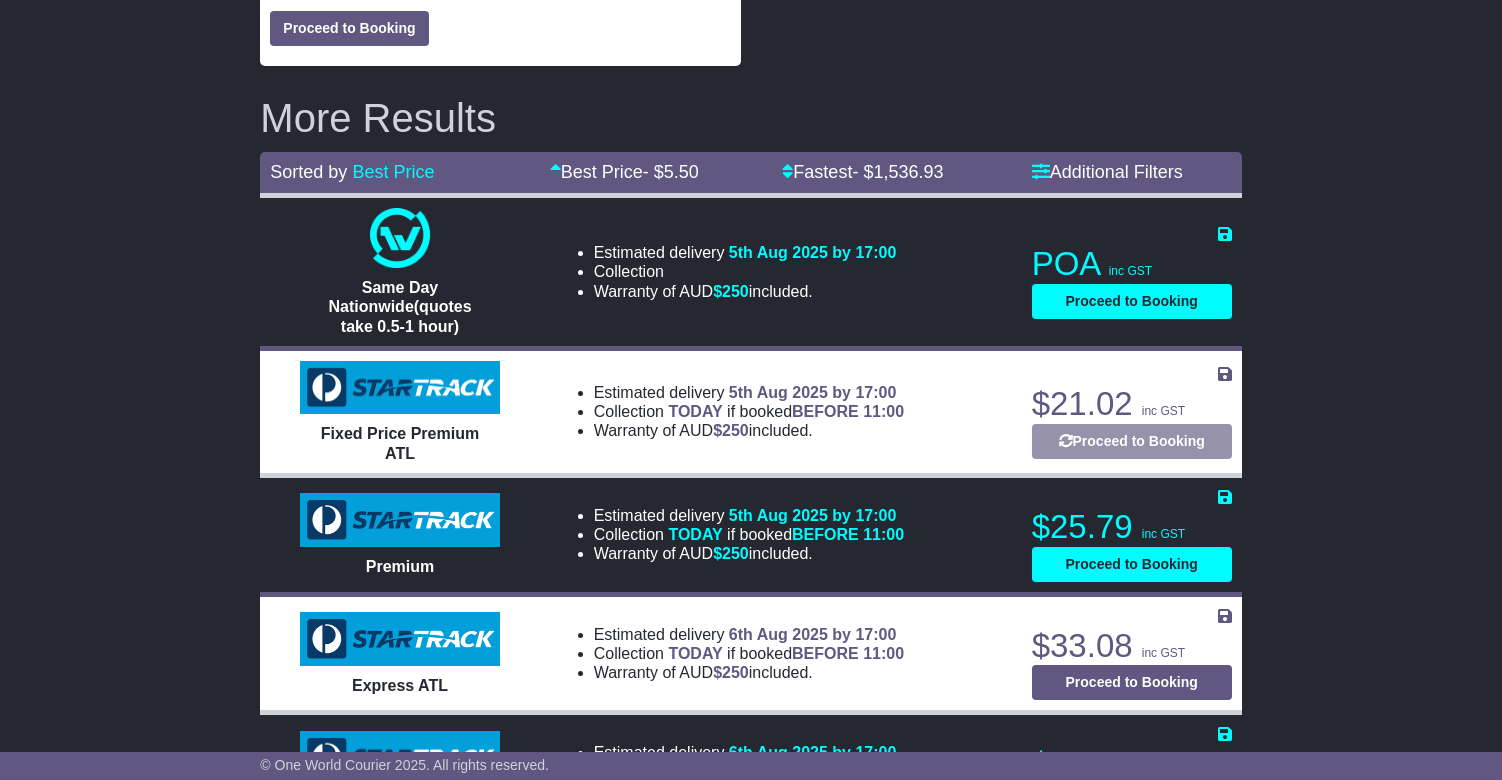 select on "**********" 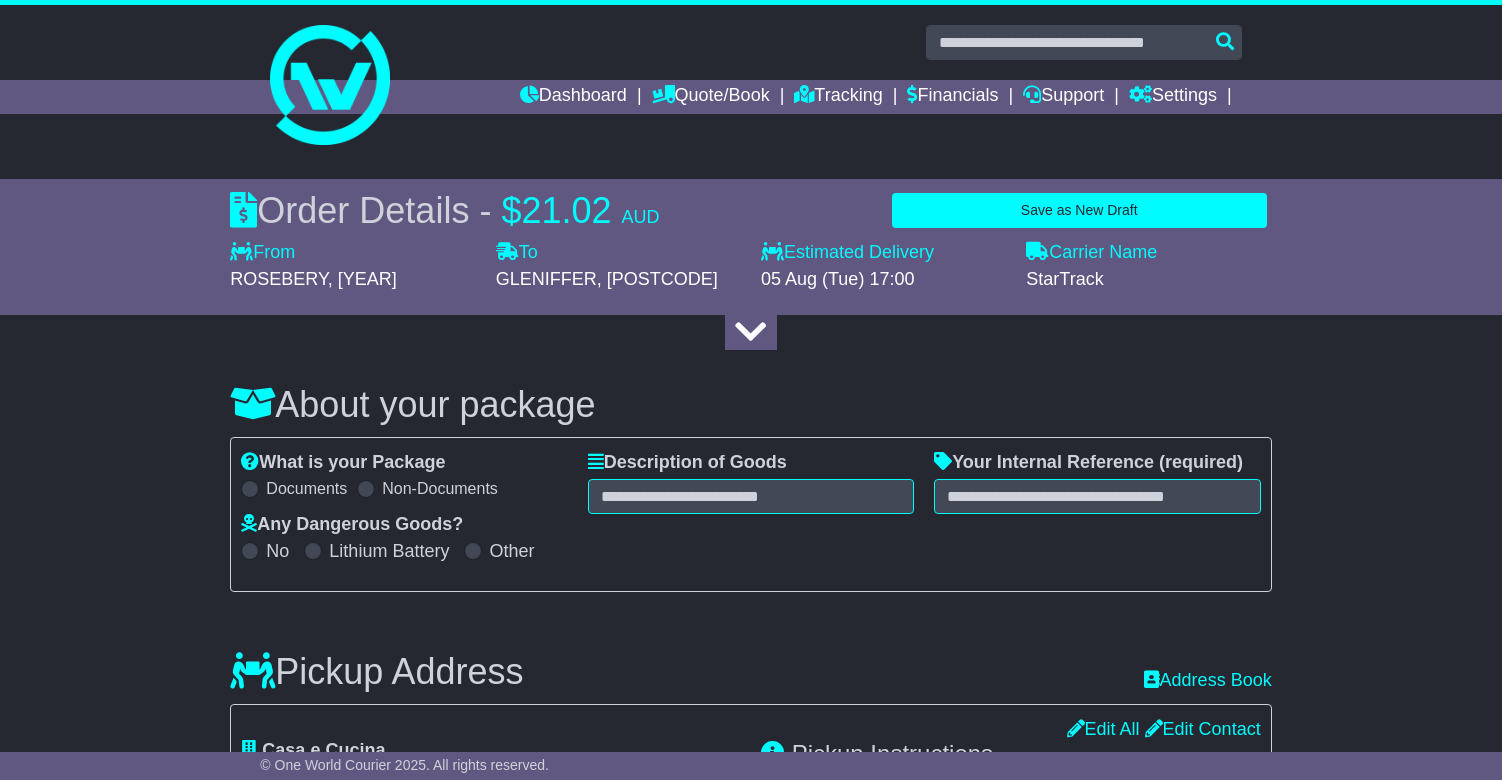 scroll, scrollTop: 0, scrollLeft: 0, axis: both 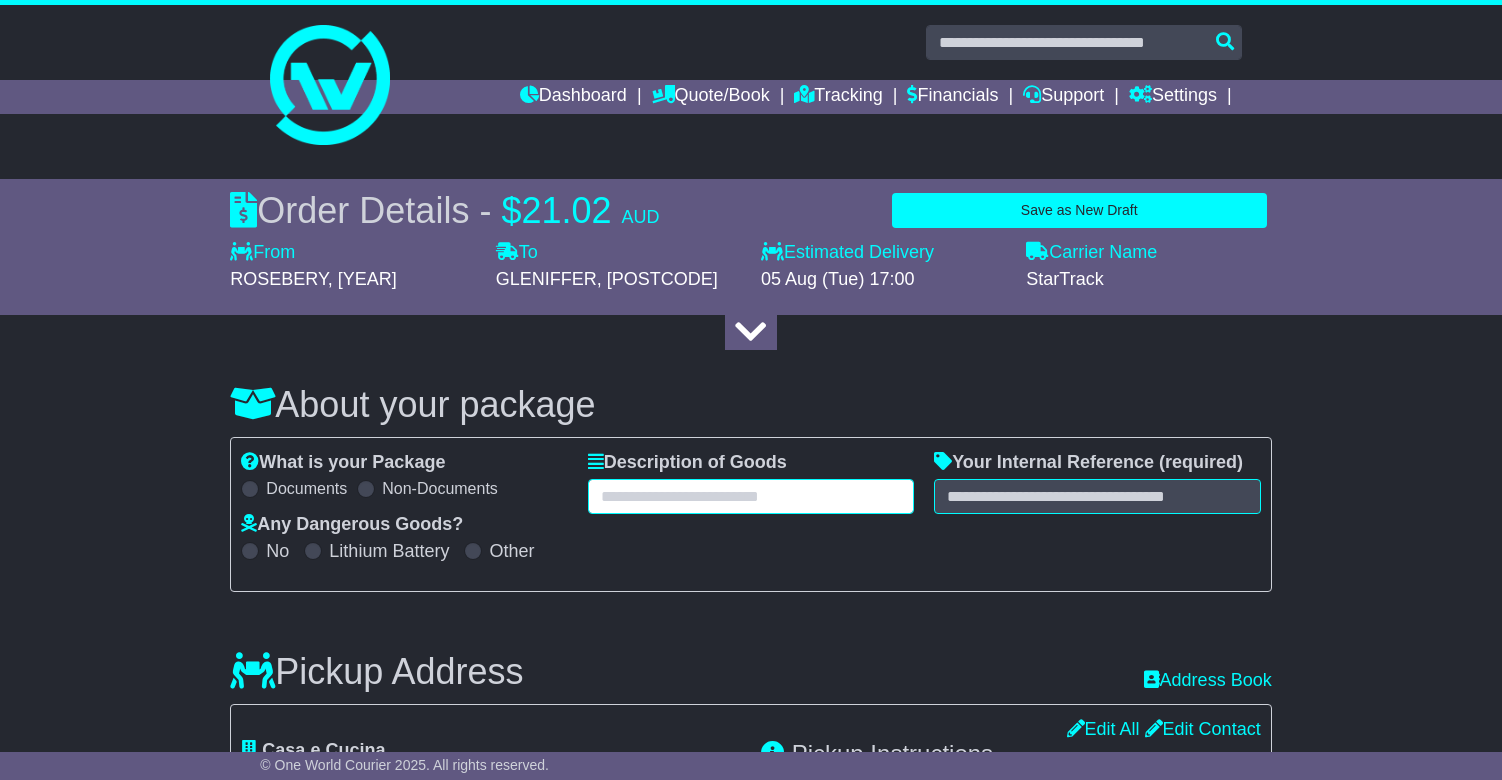 click at bounding box center (751, 496) 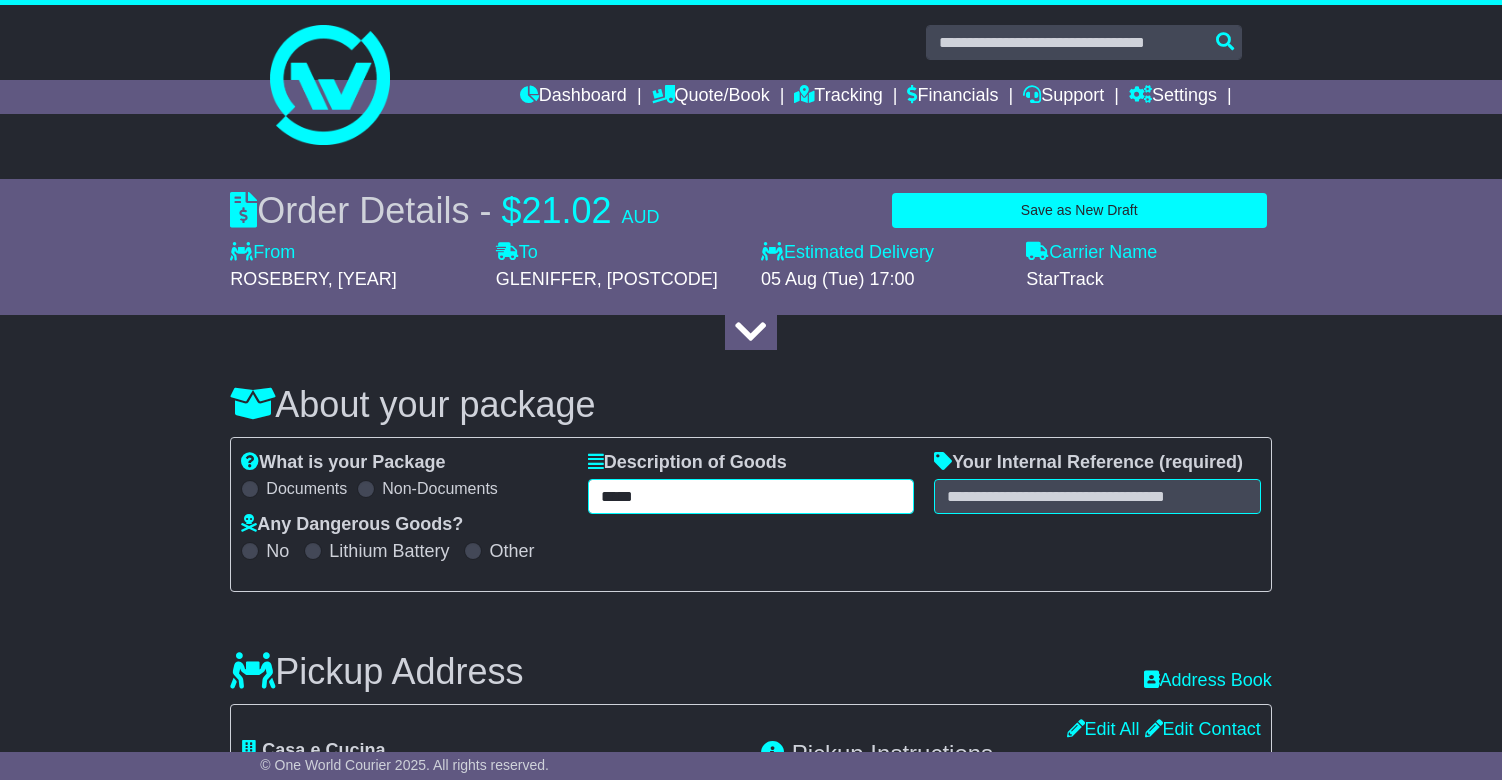 type on "*****" 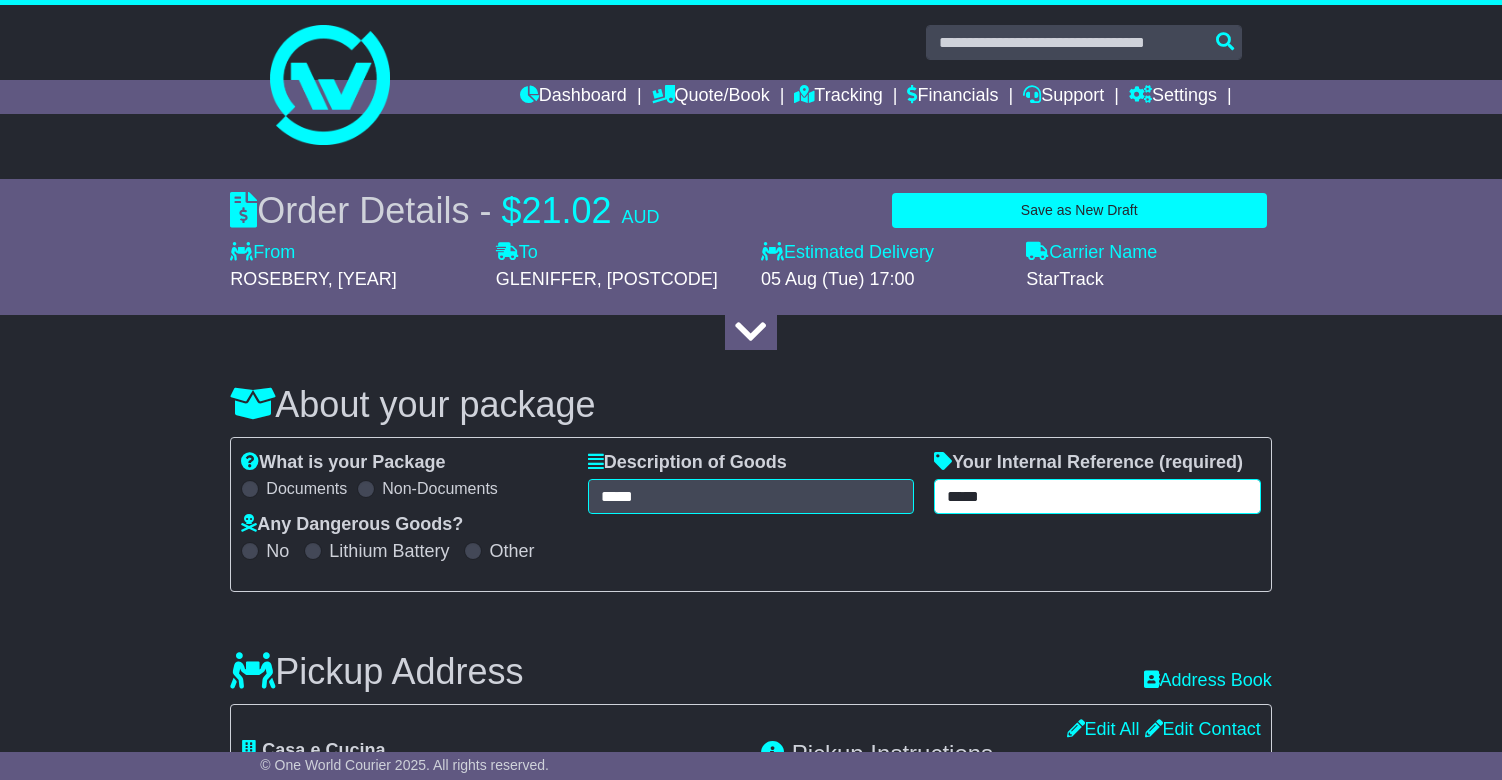 type on "*****" 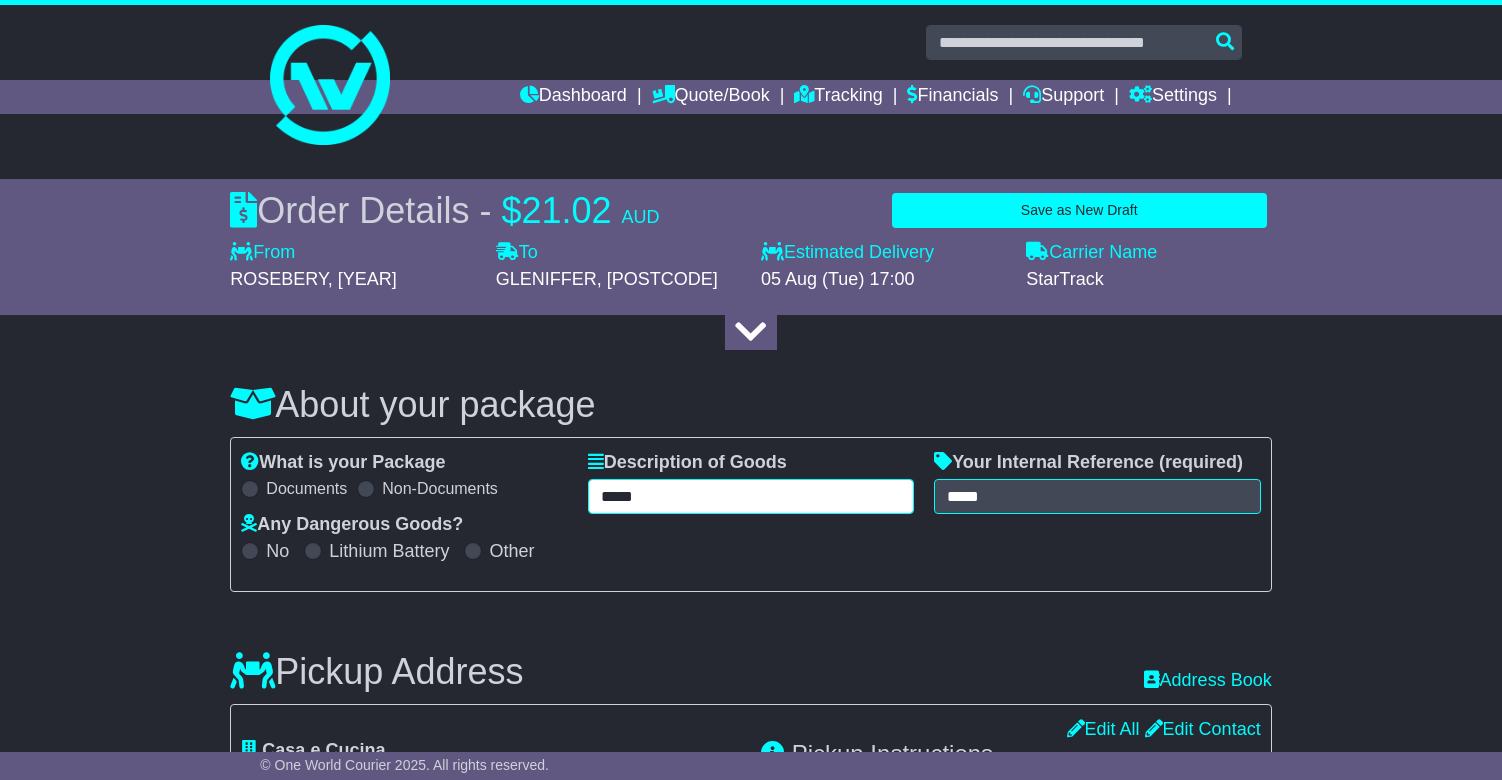 click on "*****" at bounding box center [751, 496] 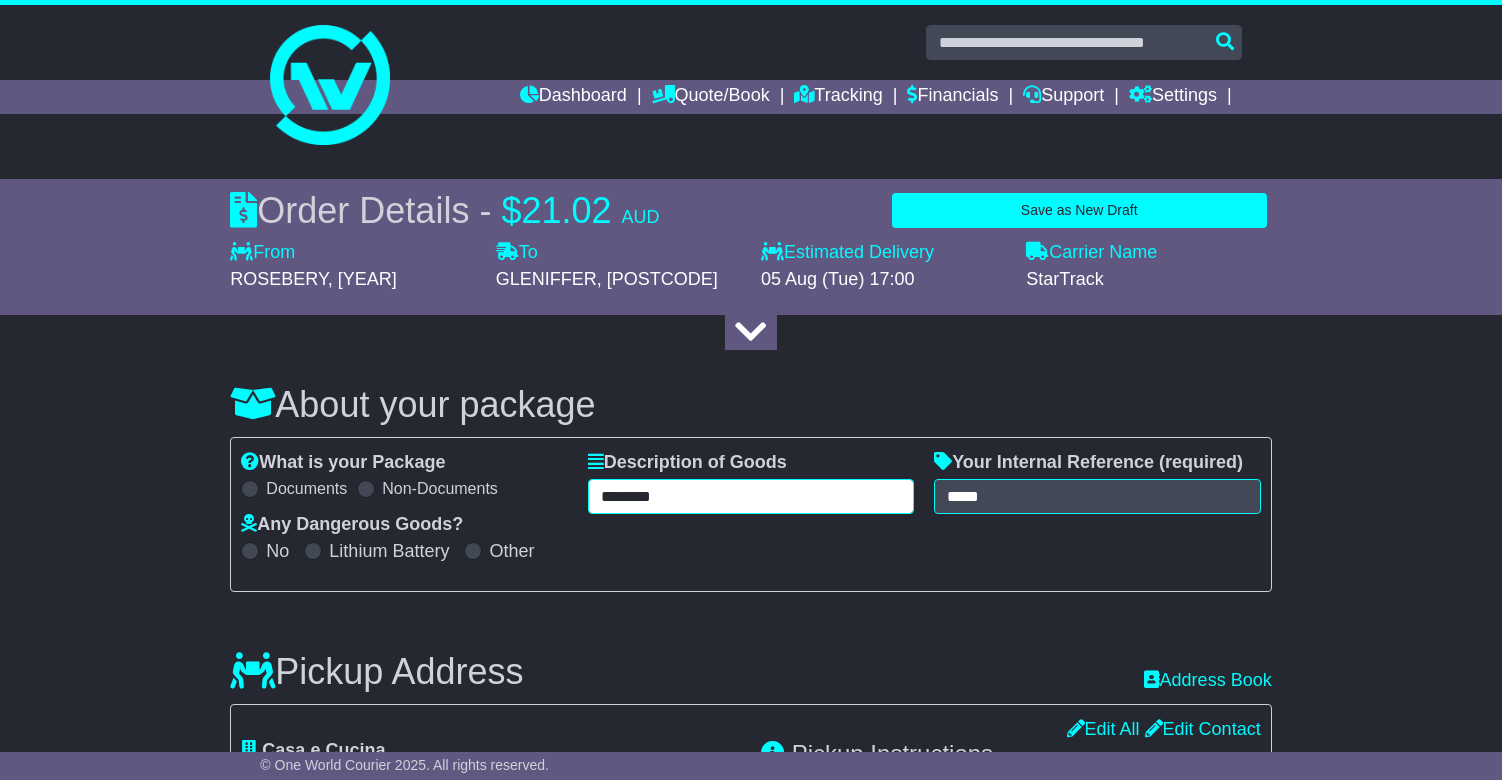 click on "********" at bounding box center (751, 496) 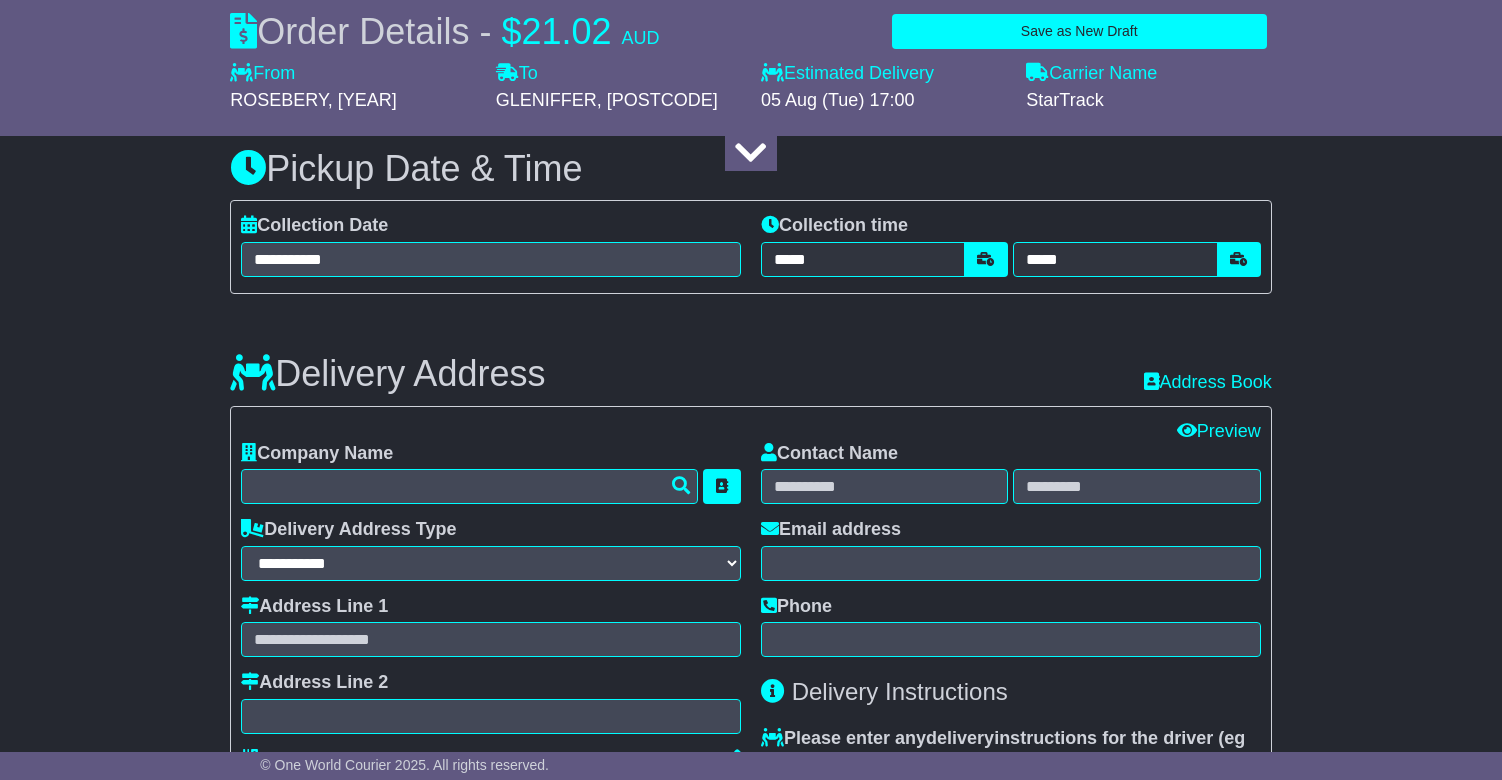 scroll, scrollTop: 981, scrollLeft: 0, axis: vertical 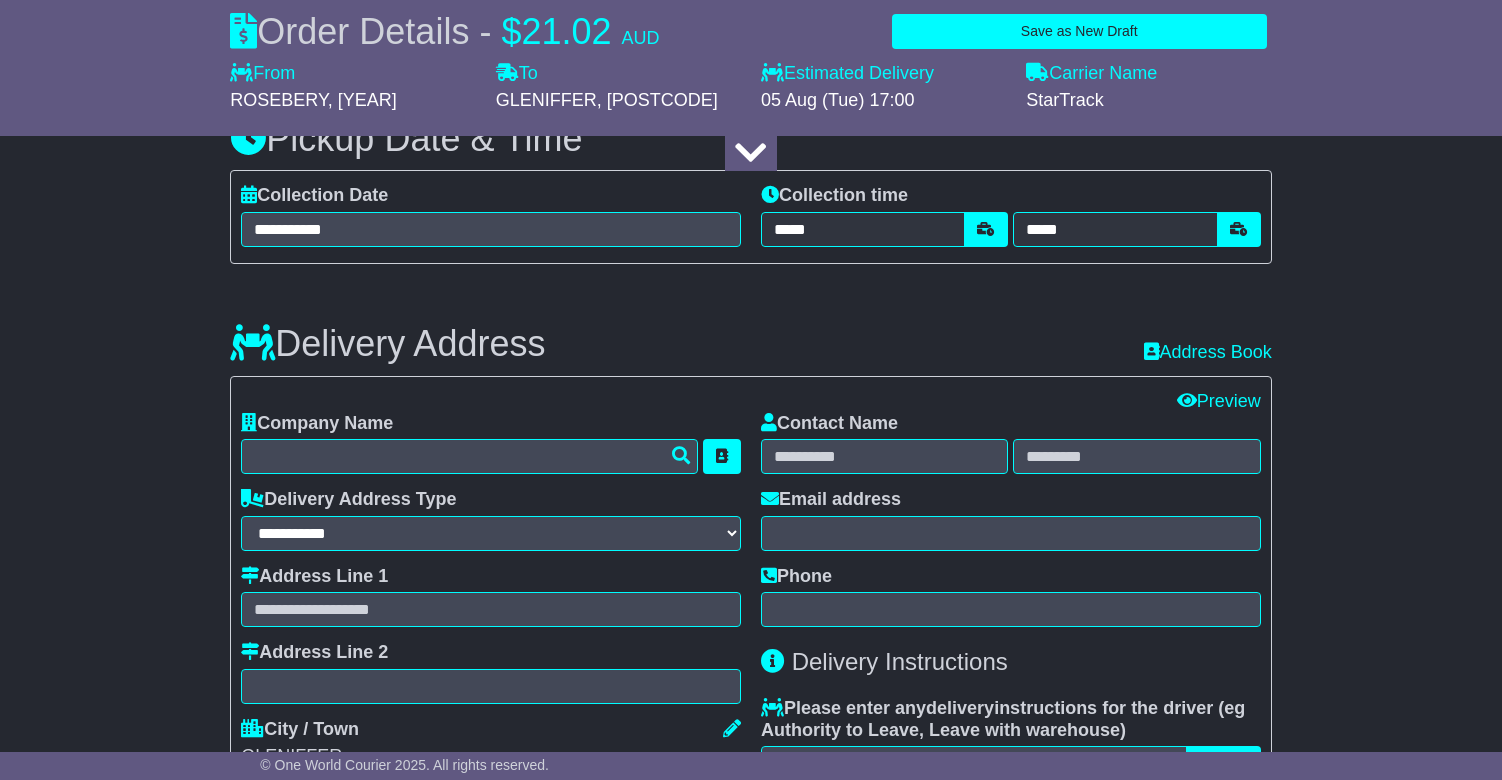 type on "*********" 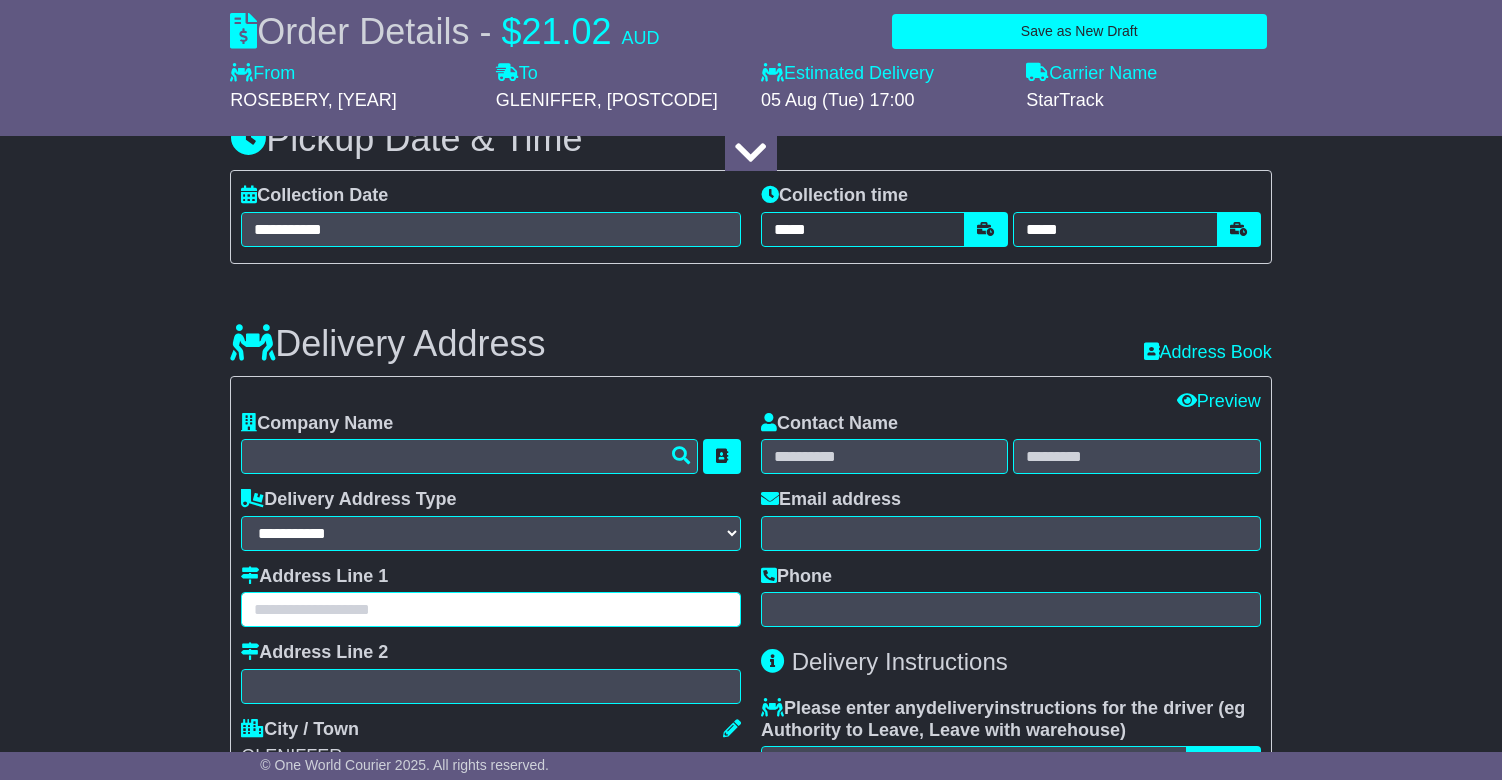 paste on "**********" 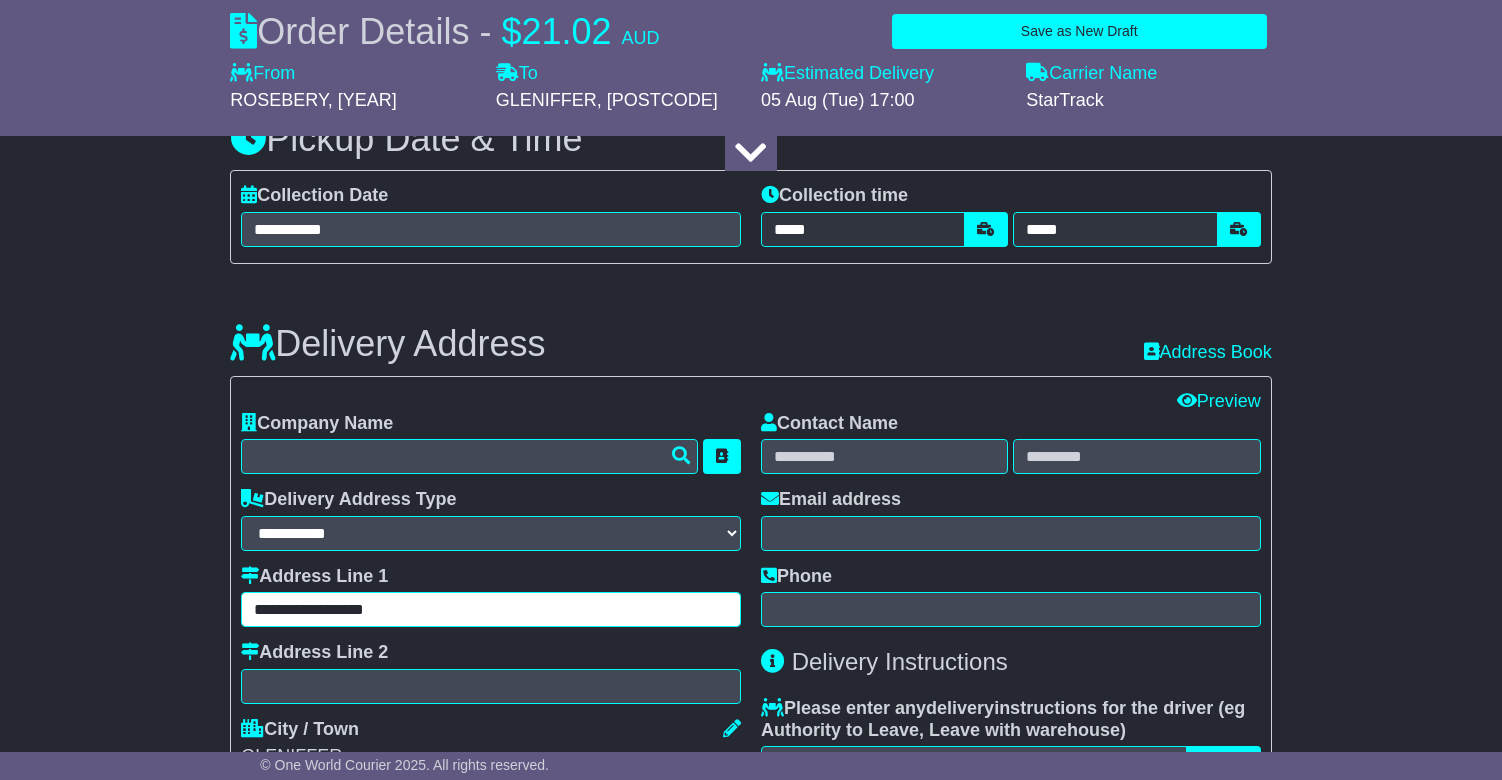 type on "**********" 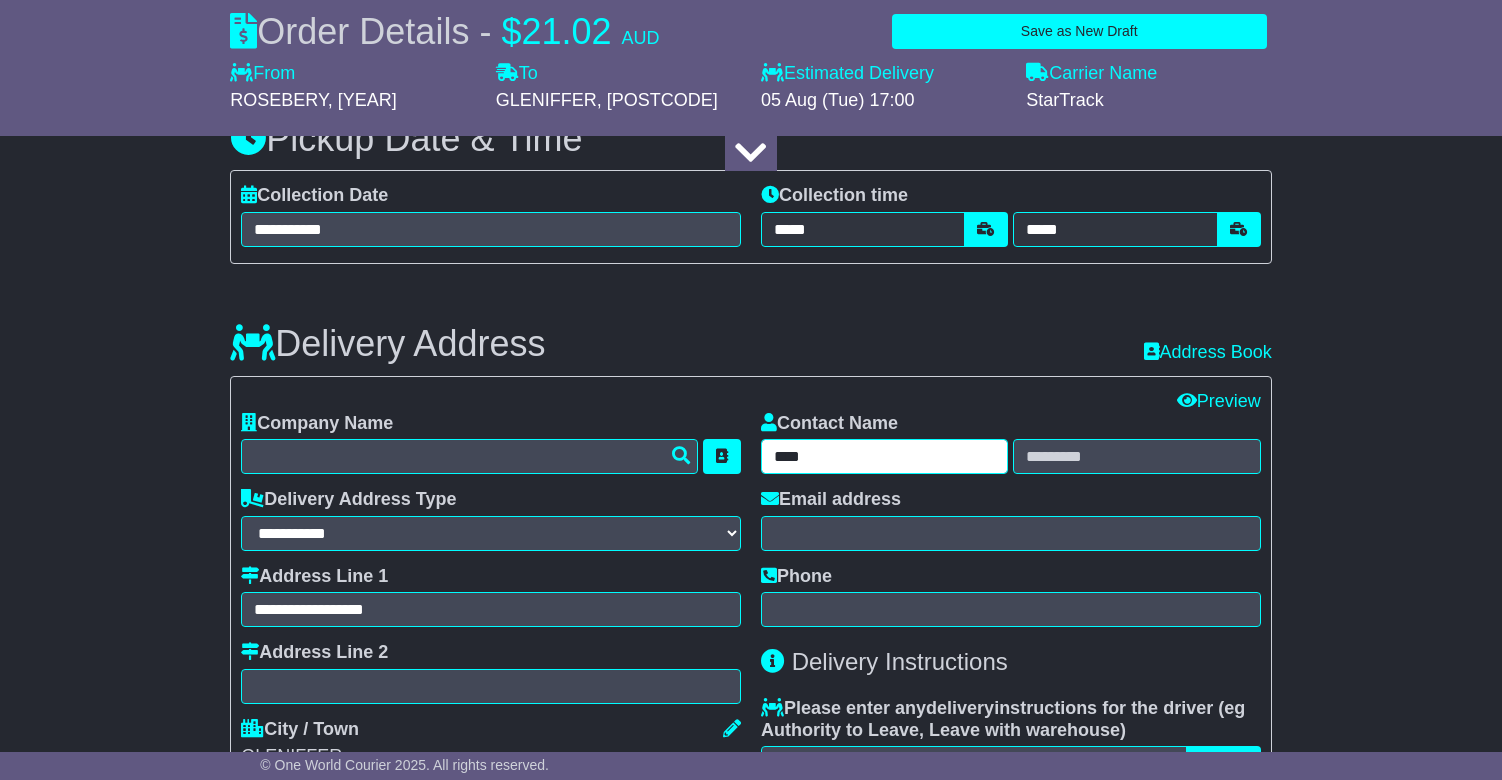 type on "****" 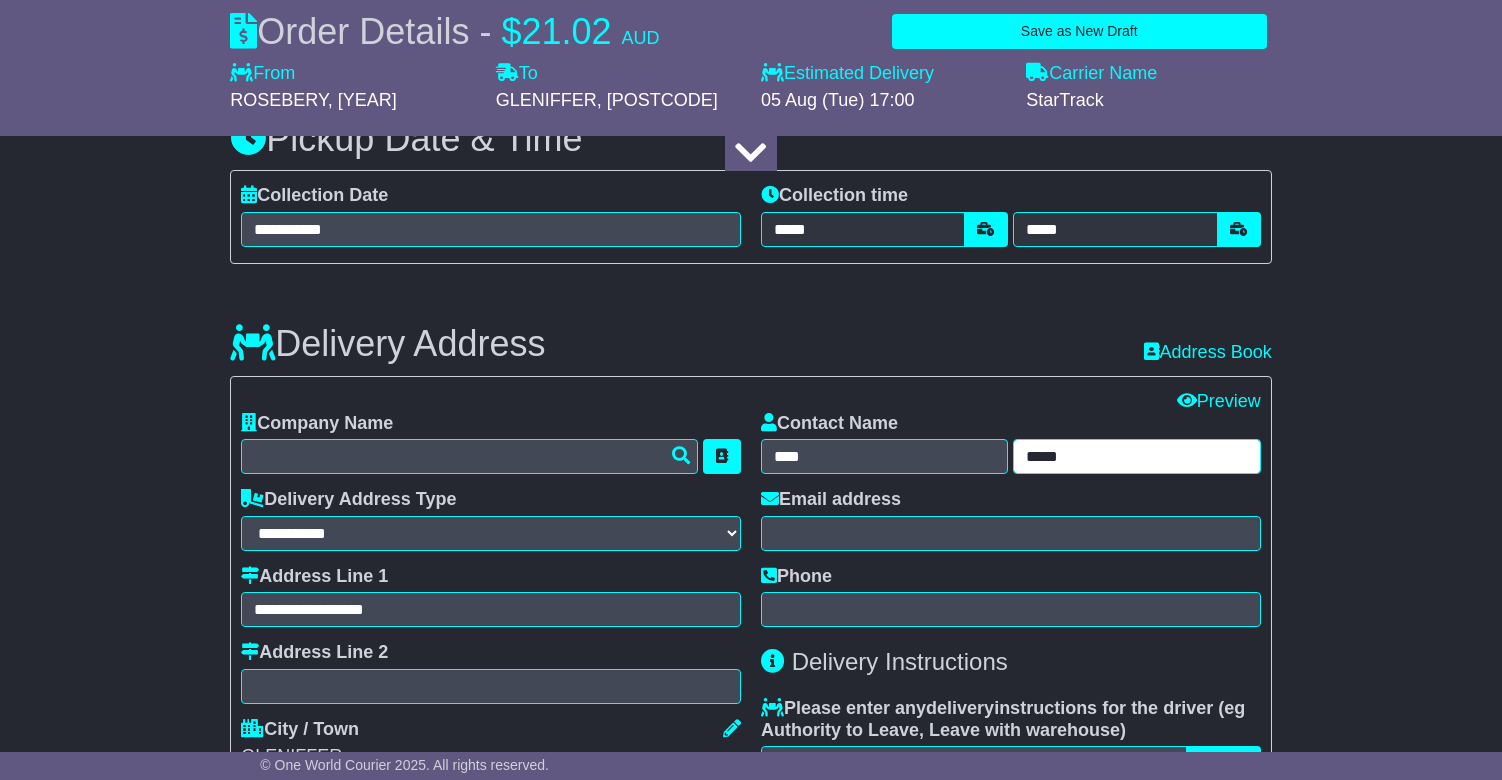 type on "*****" 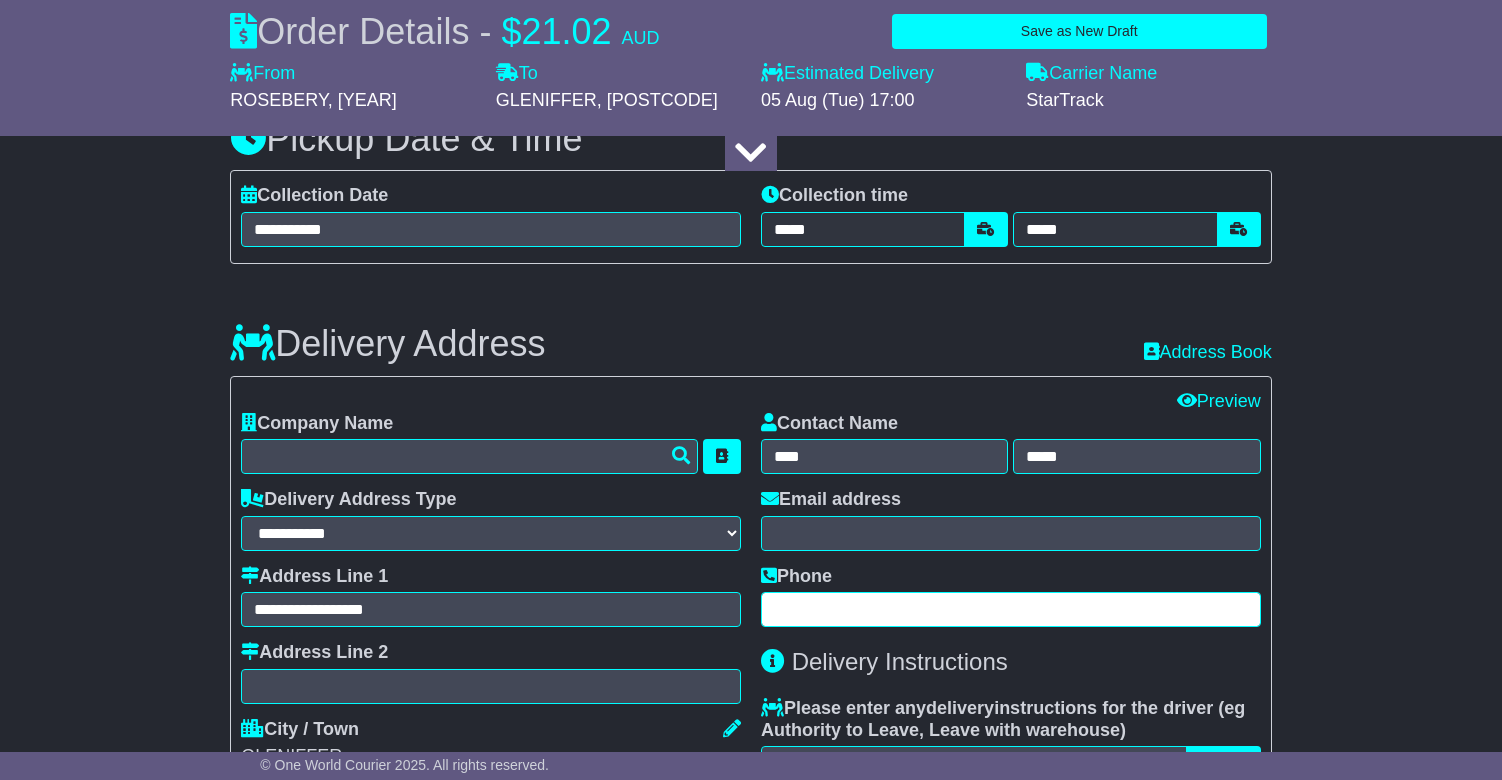 paste on "**********" 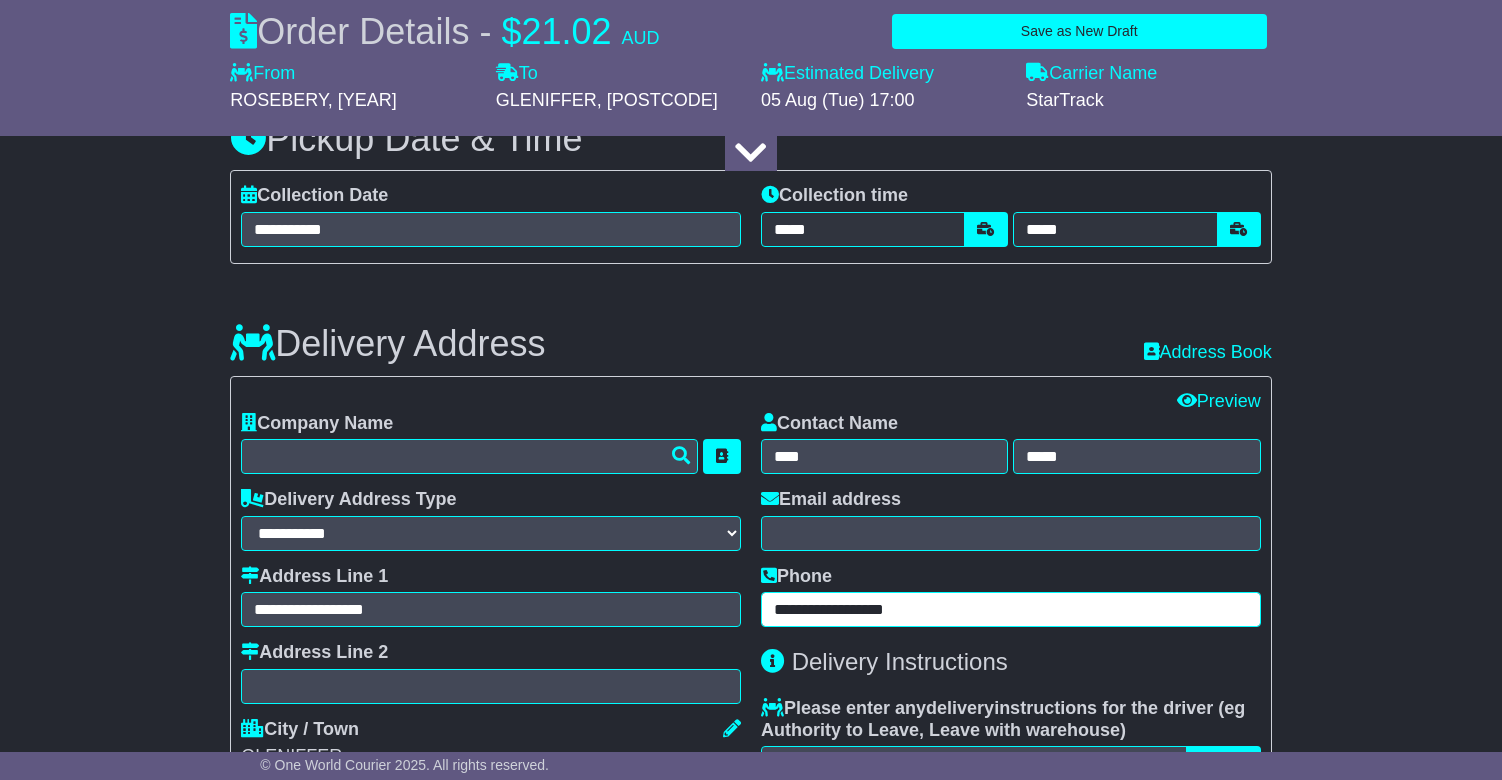 type on "**********" 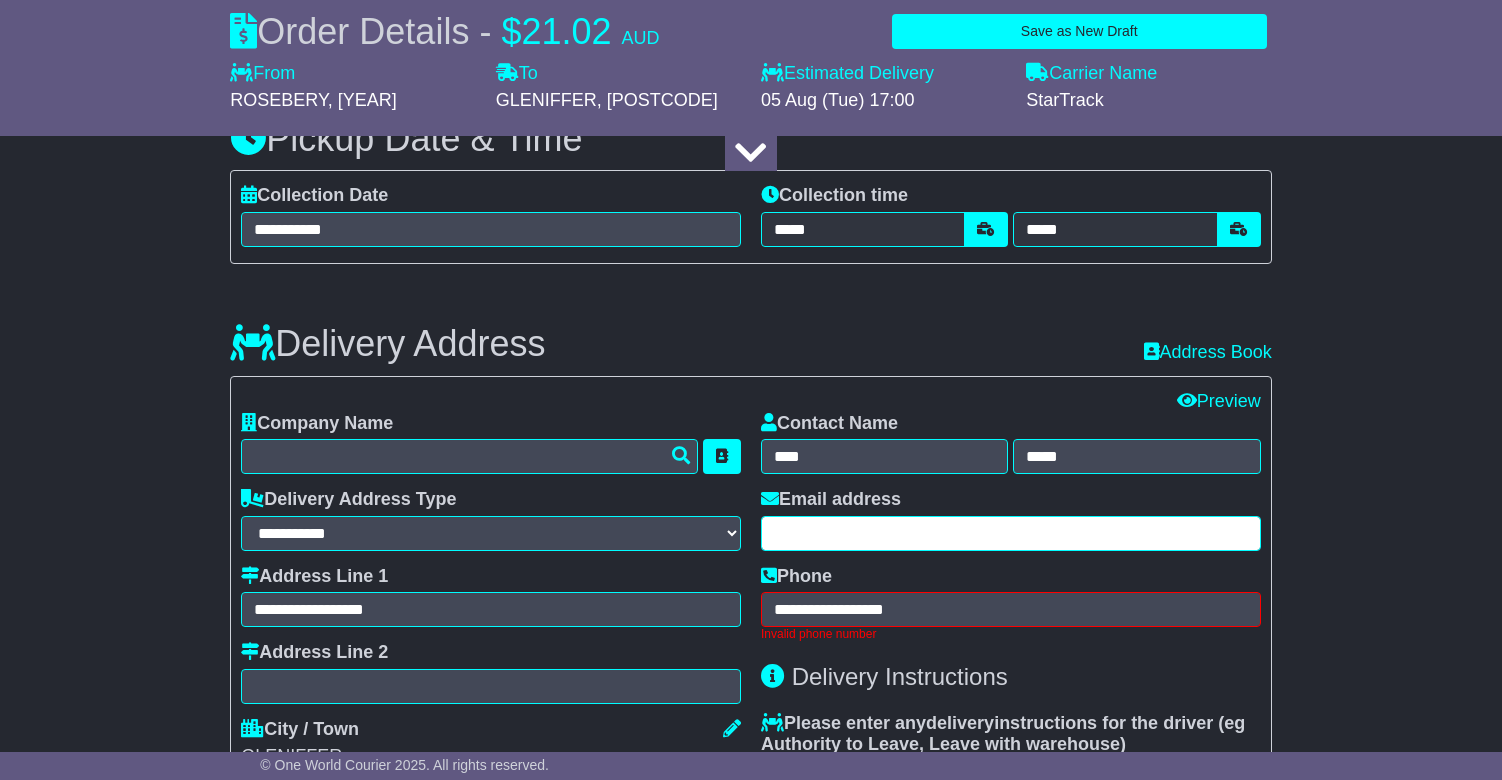 click at bounding box center [1011, 533] 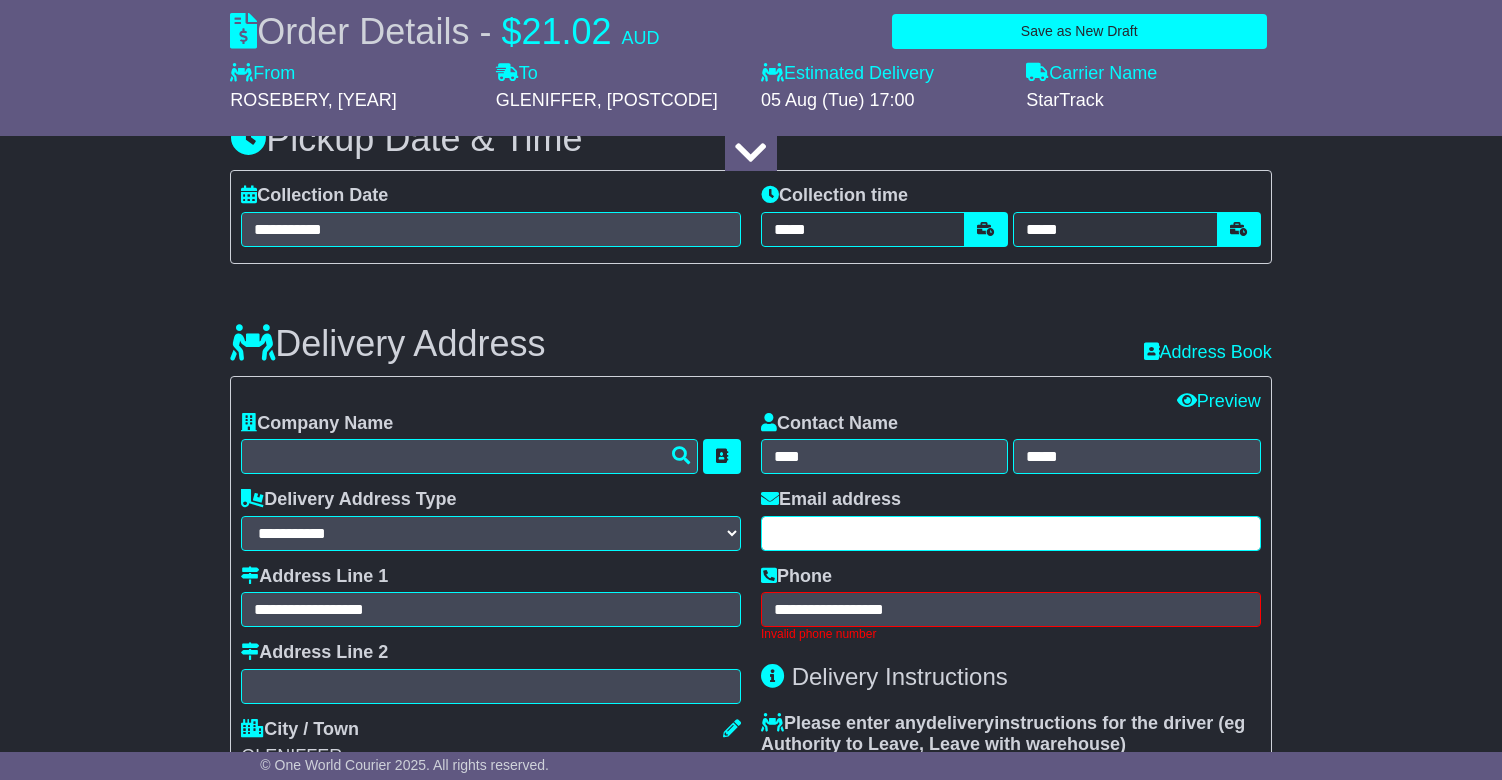 paste on "**********" 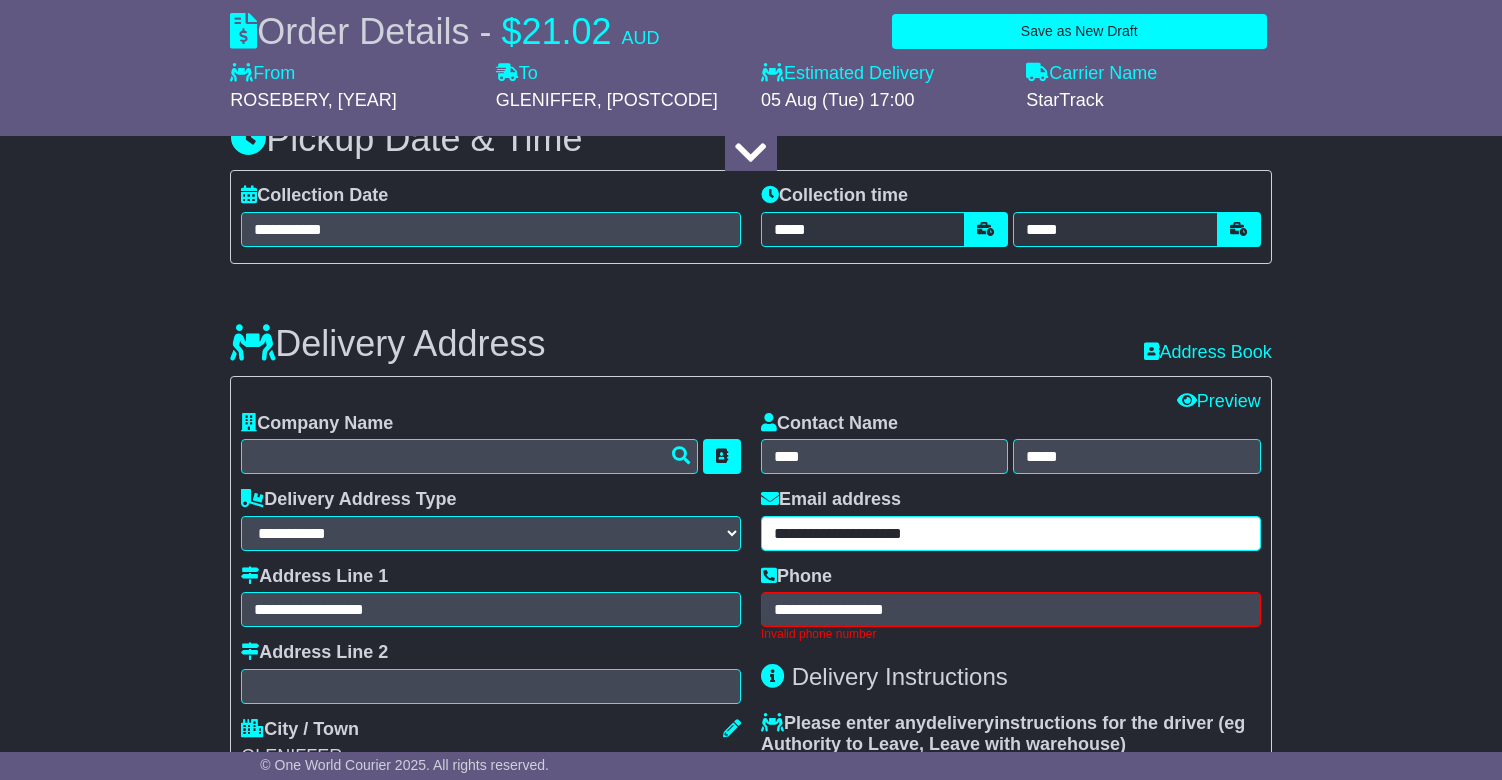 type on "**********" 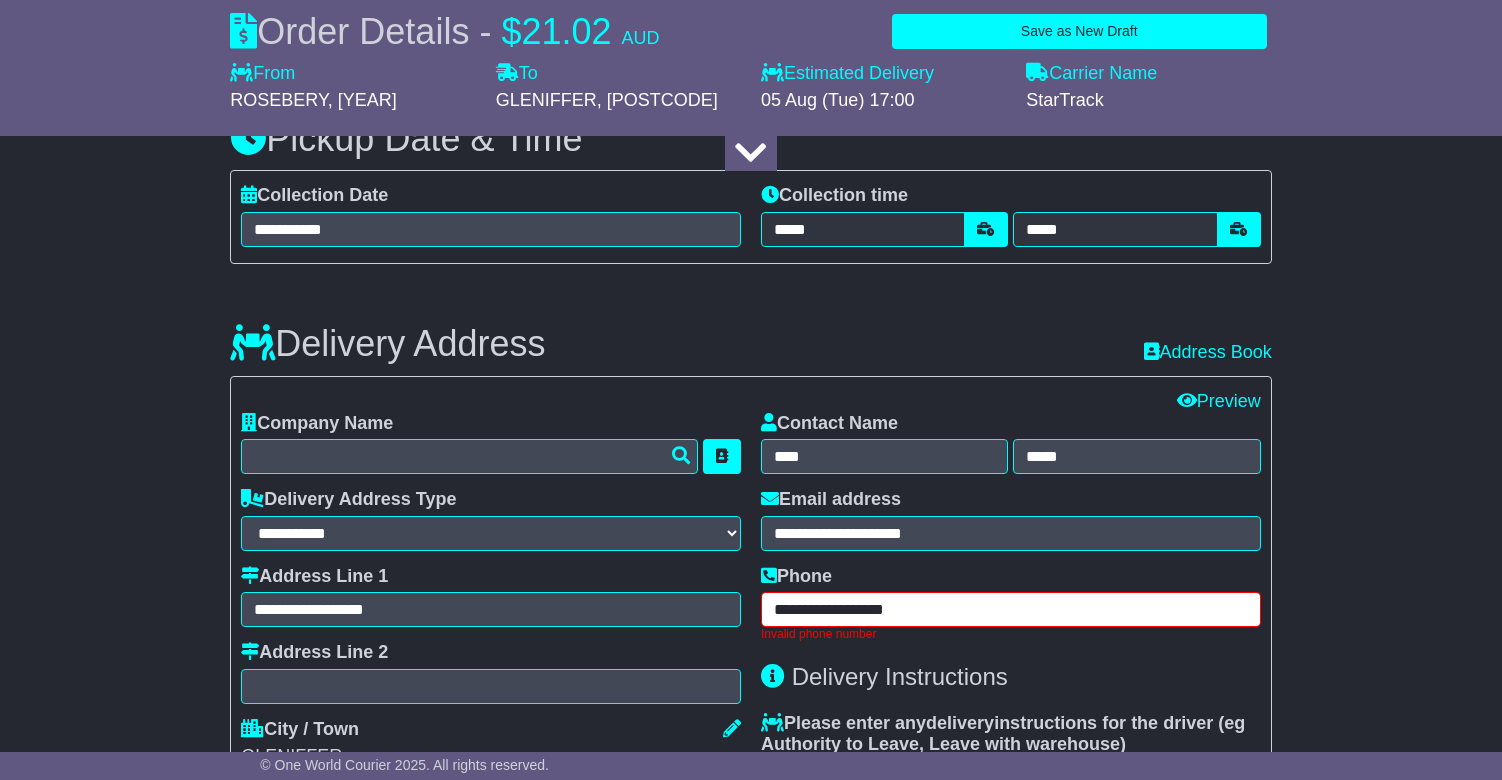 click on "**********" at bounding box center (1011, 609) 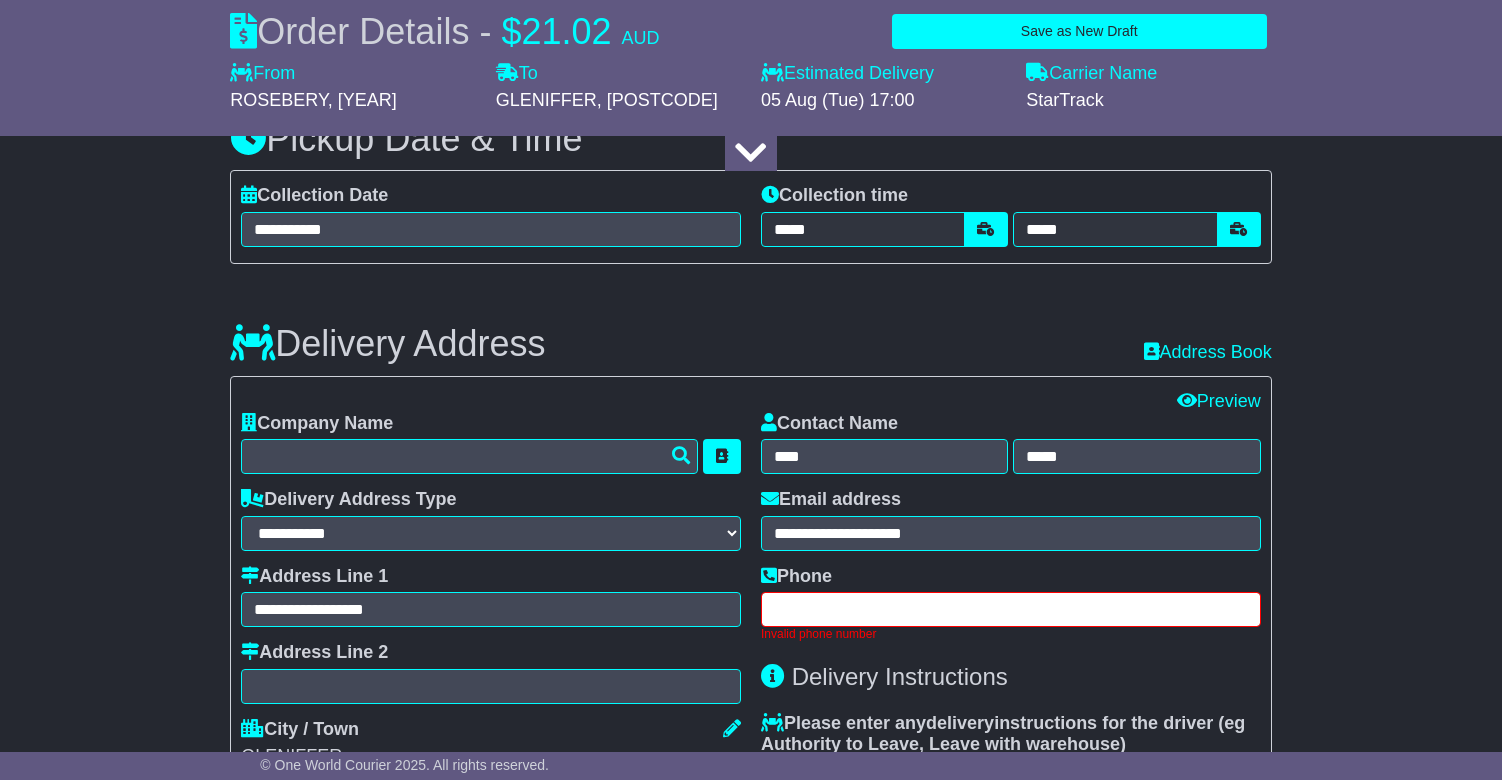 paste on "**********" 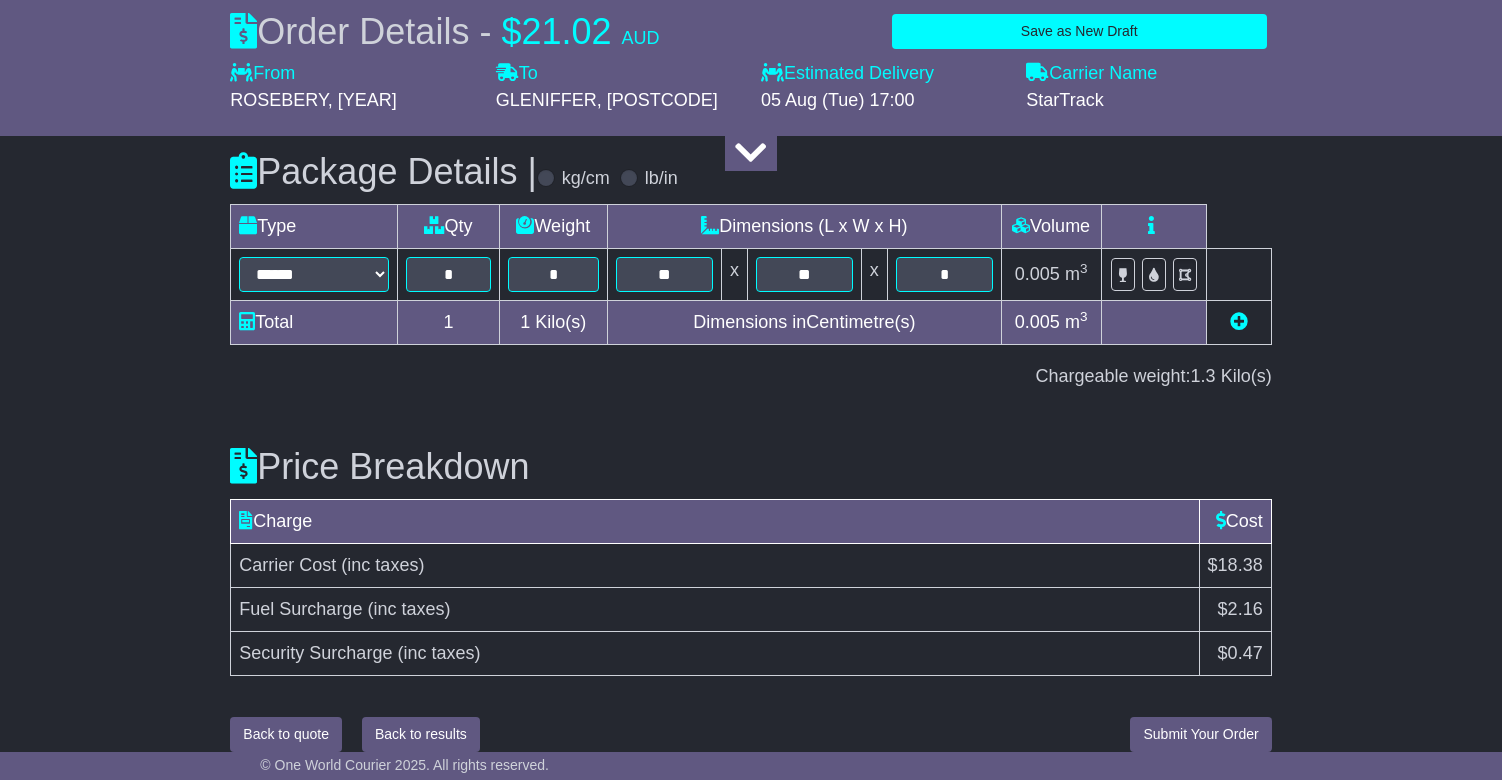 type on "**********" 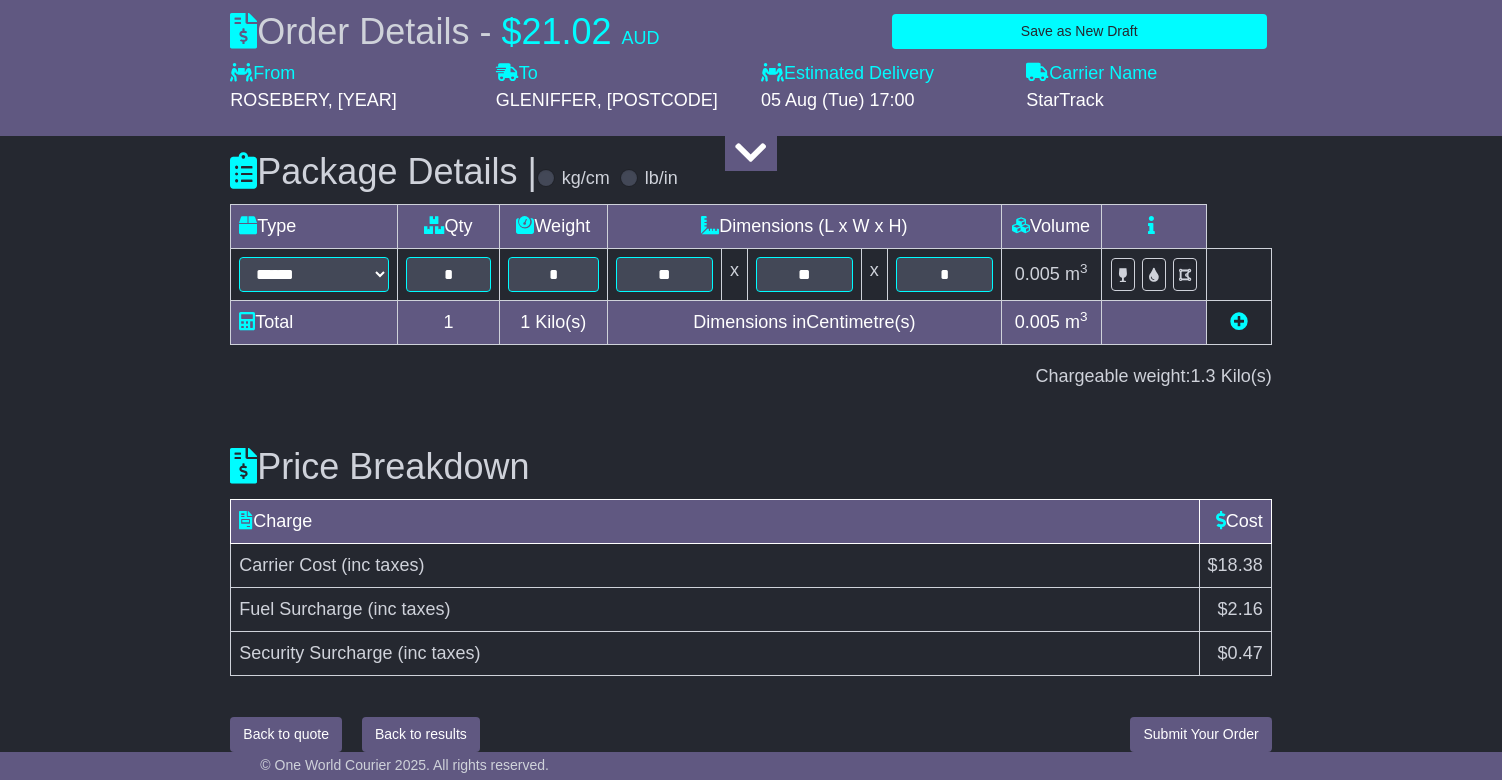 click on "Submit Your Order" at bounding box center [1200, 734] 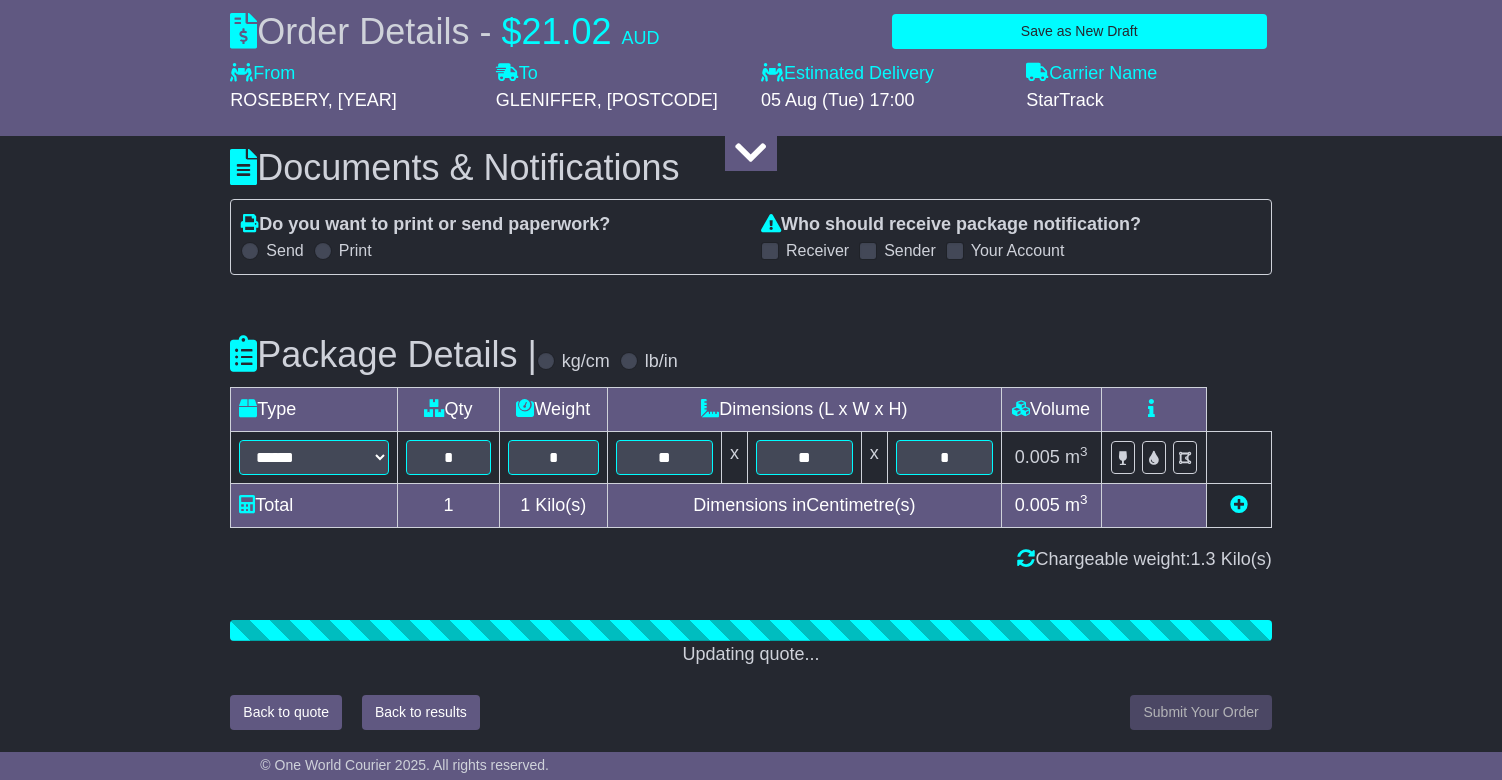 scroll, scrollTop: 1999, scrollLeft: 0, axis: vertical 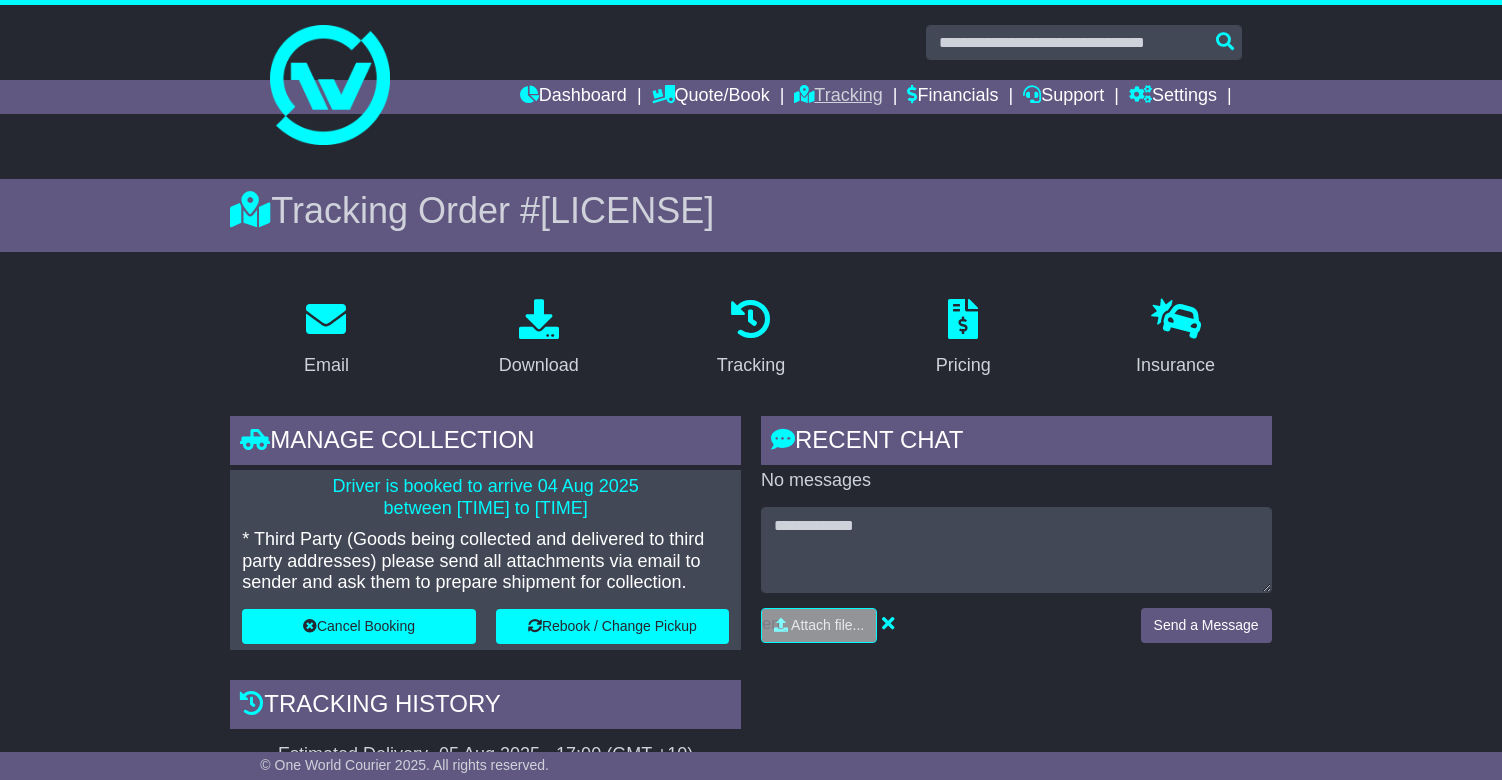 click on "Tracking" at bounding box center (838, 97) 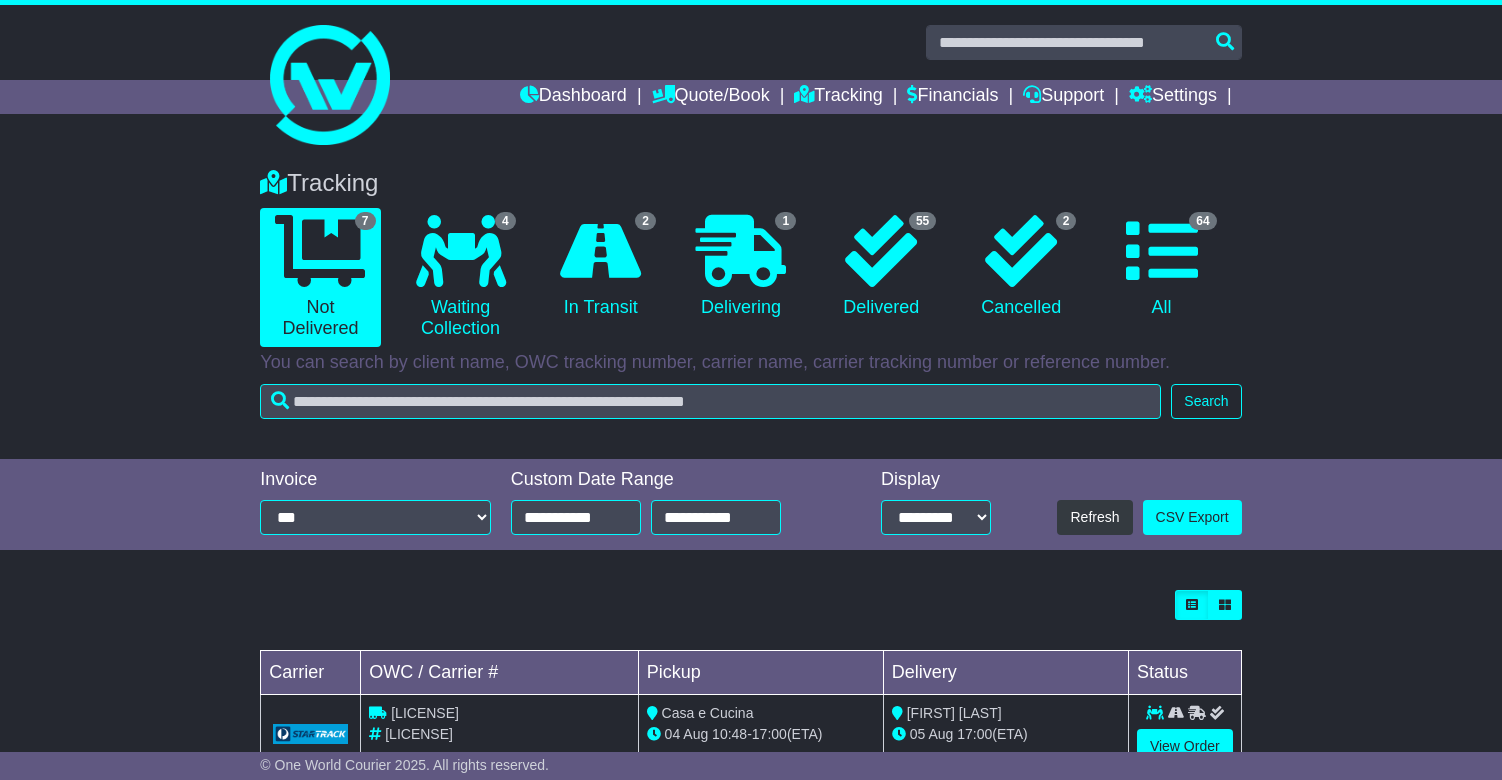 scroll, scrollTop: 0, scrollLeft: 0, axis: both 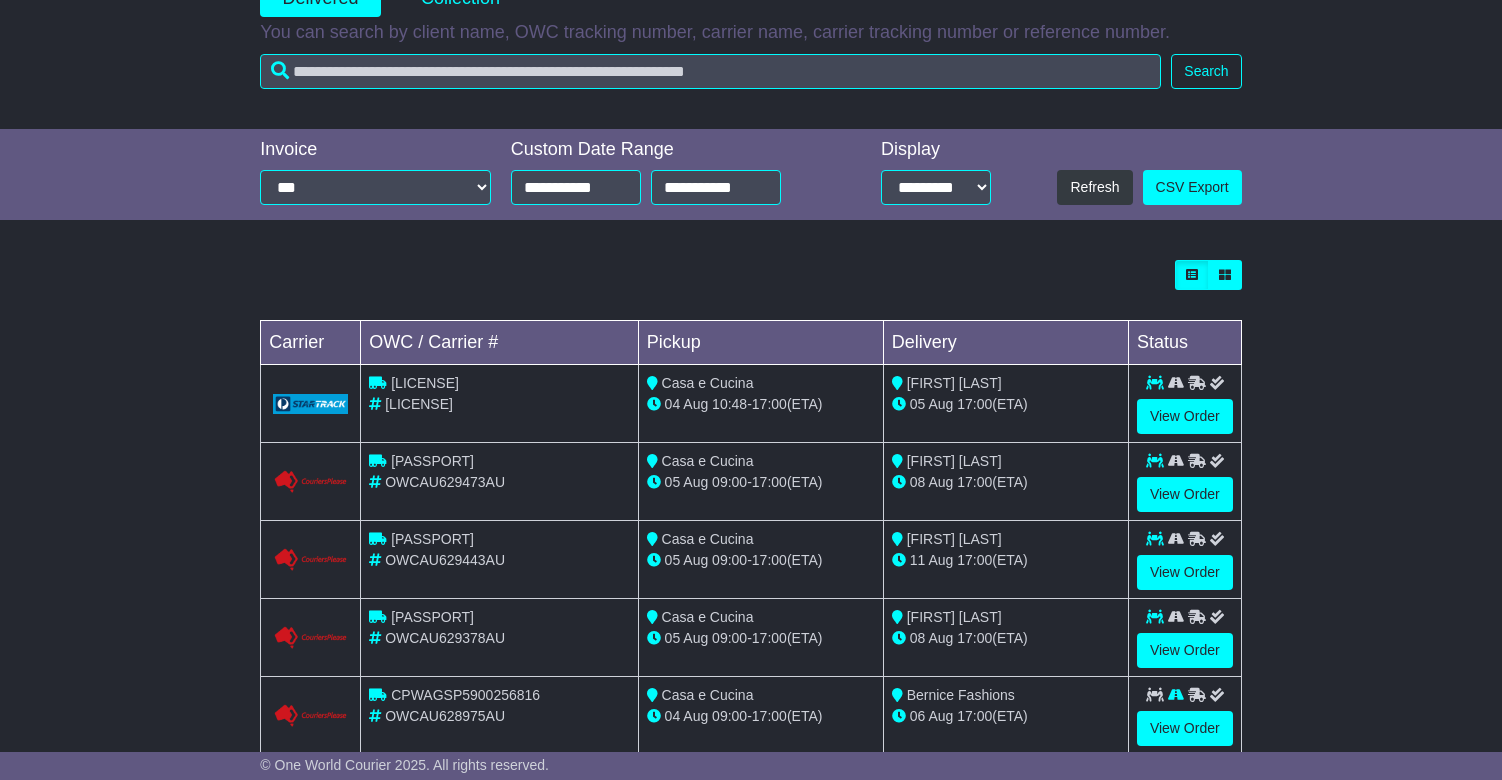 click on "VFQZ50041701" at bounding box center [425, 383] 